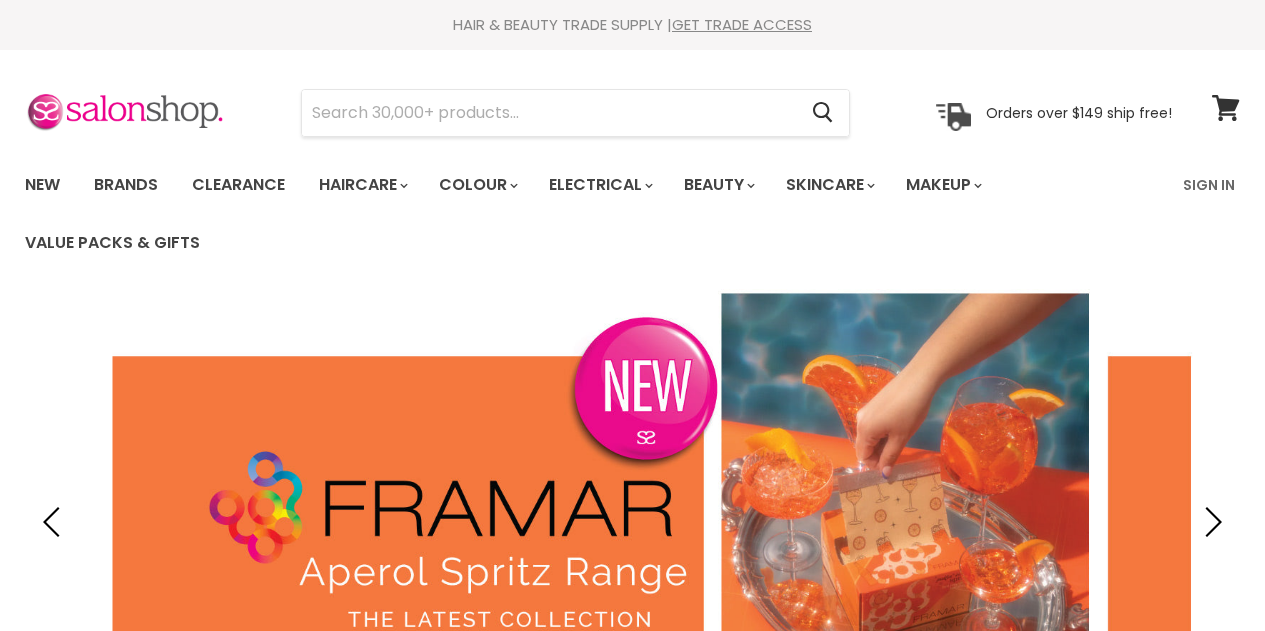 scroll, scrollTop: 0, scrollLeft: 0, axis: both 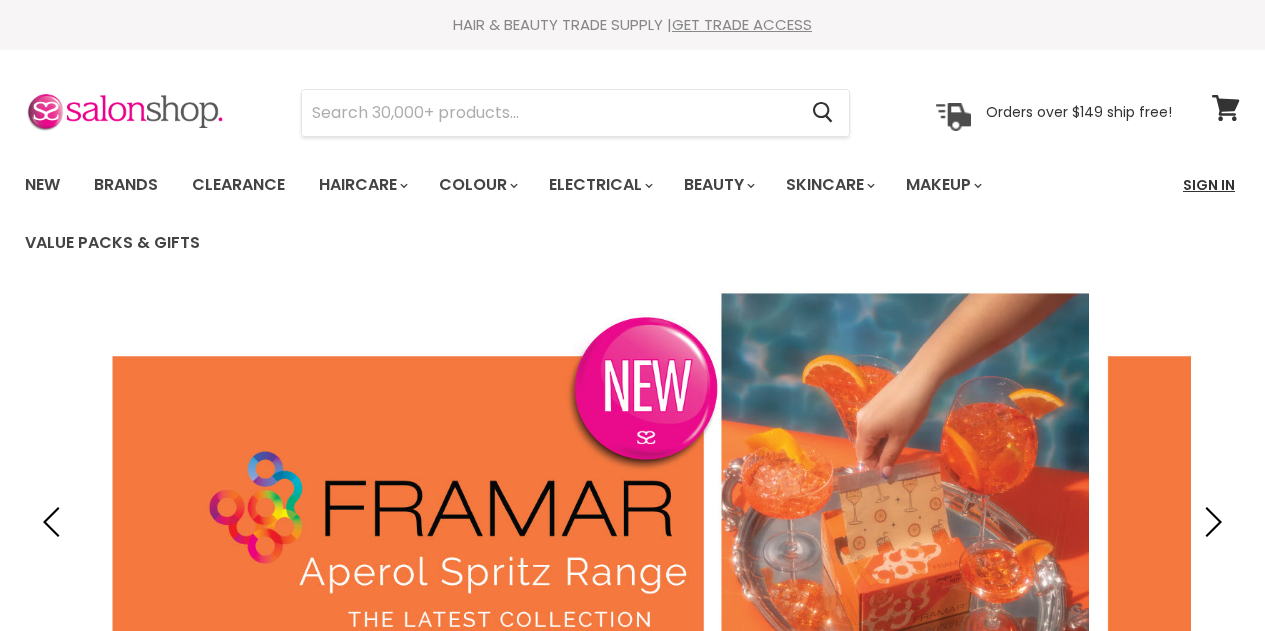 click on "Sign In" at bounding box center [1209, 185] 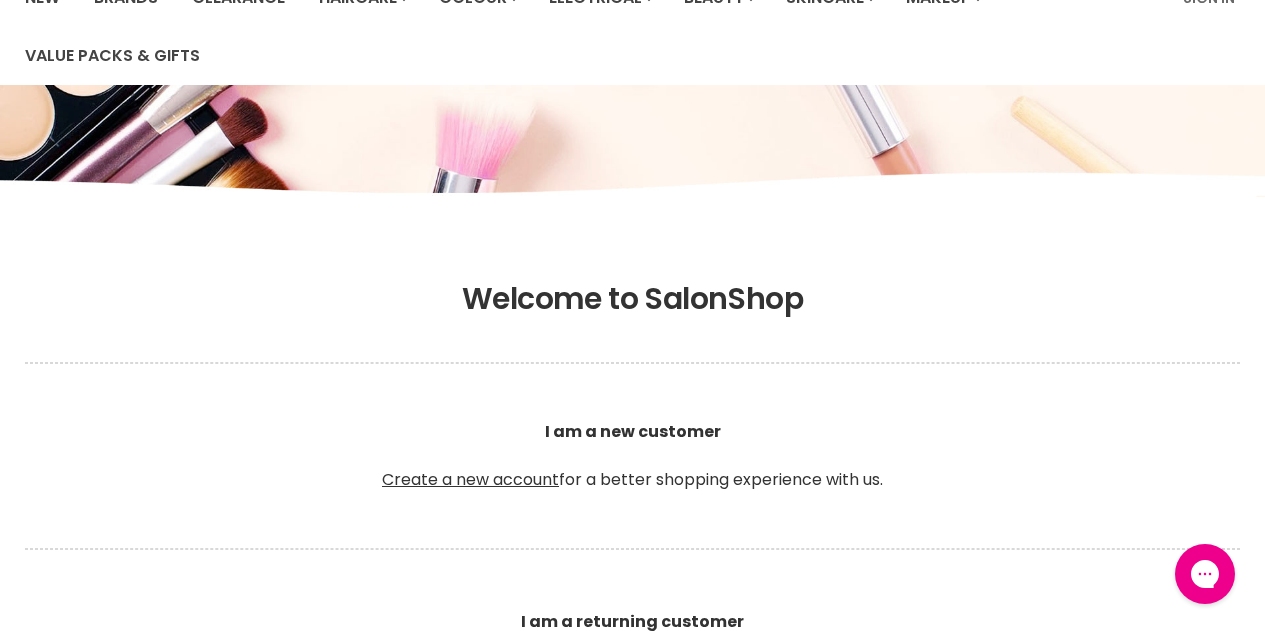 scroll, scrollTop: 0, scrollLeft: 0, axis: both 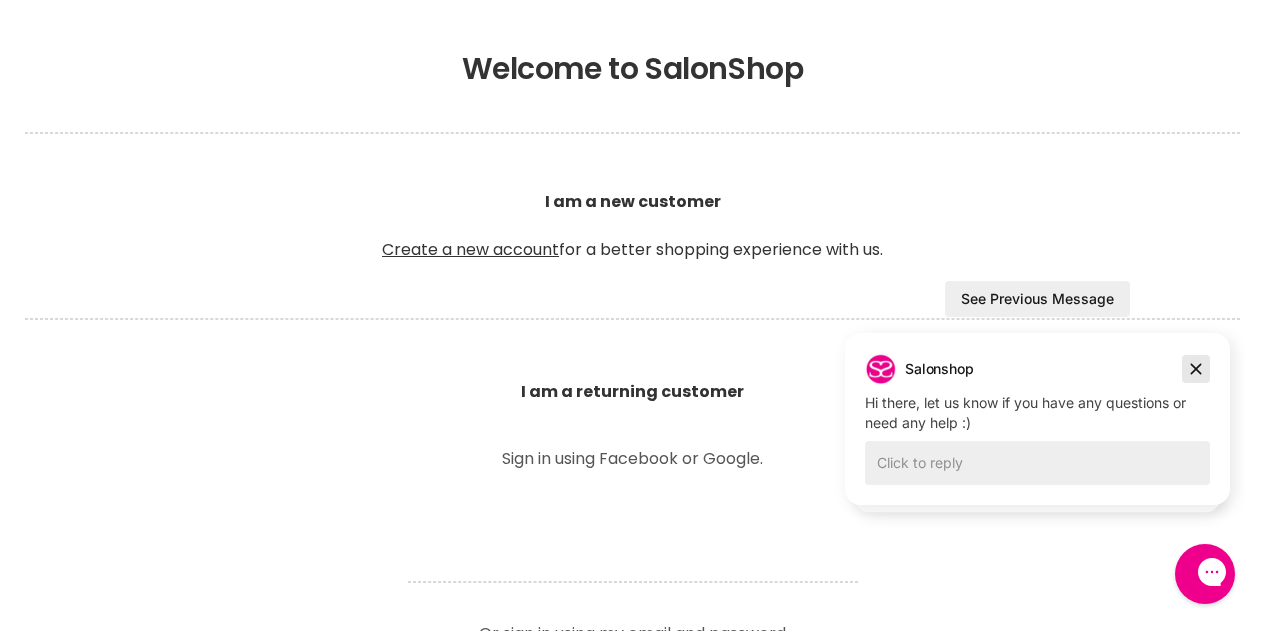 click 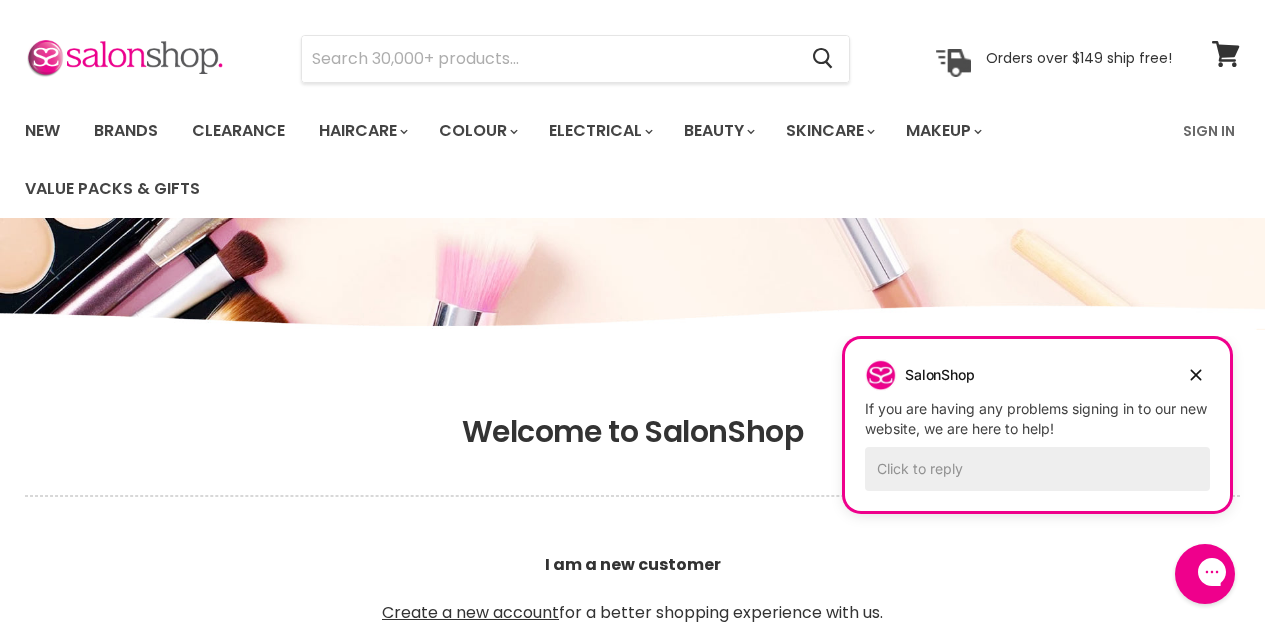 scroll, scrollTop: 0, scrollLeft: 0, axis: both 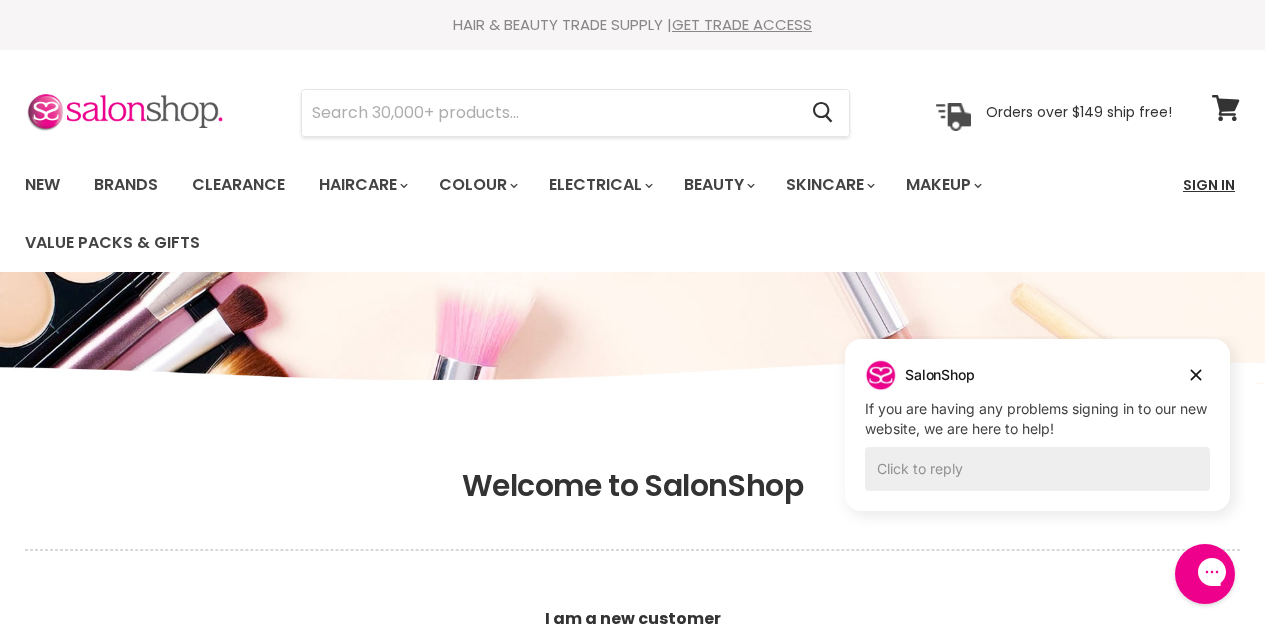 click on "Sign In" at bounding box center (1209, 185) 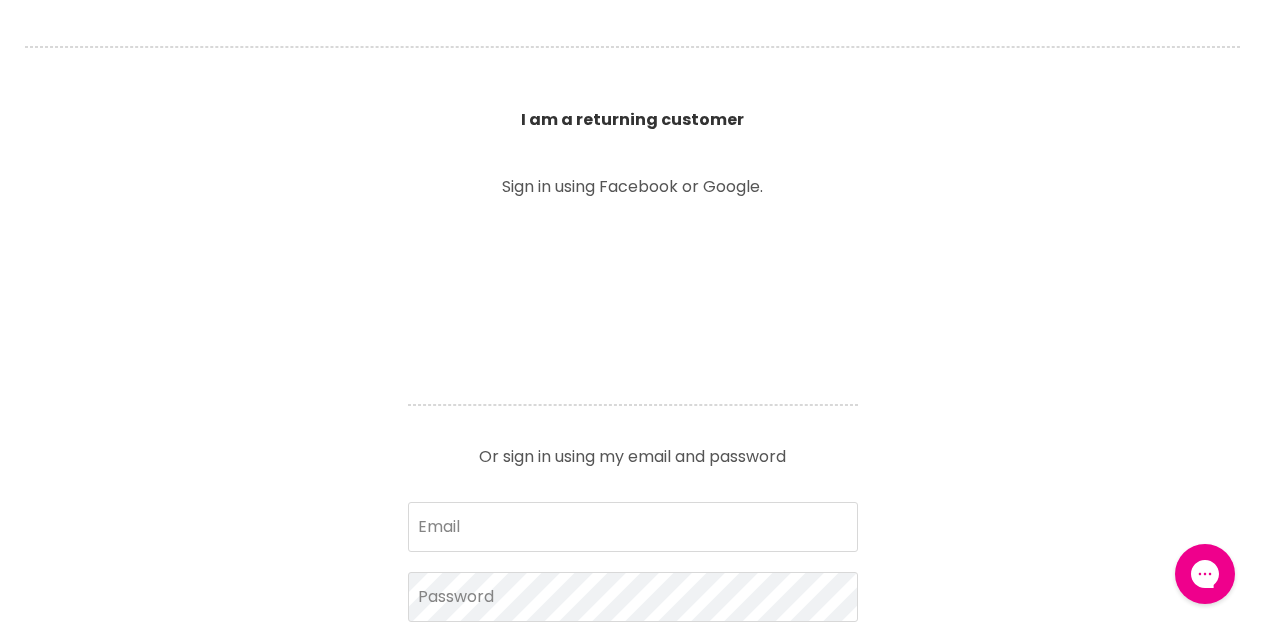 scroll, scrollTop: 0, scrollLeft: 0, axis: both 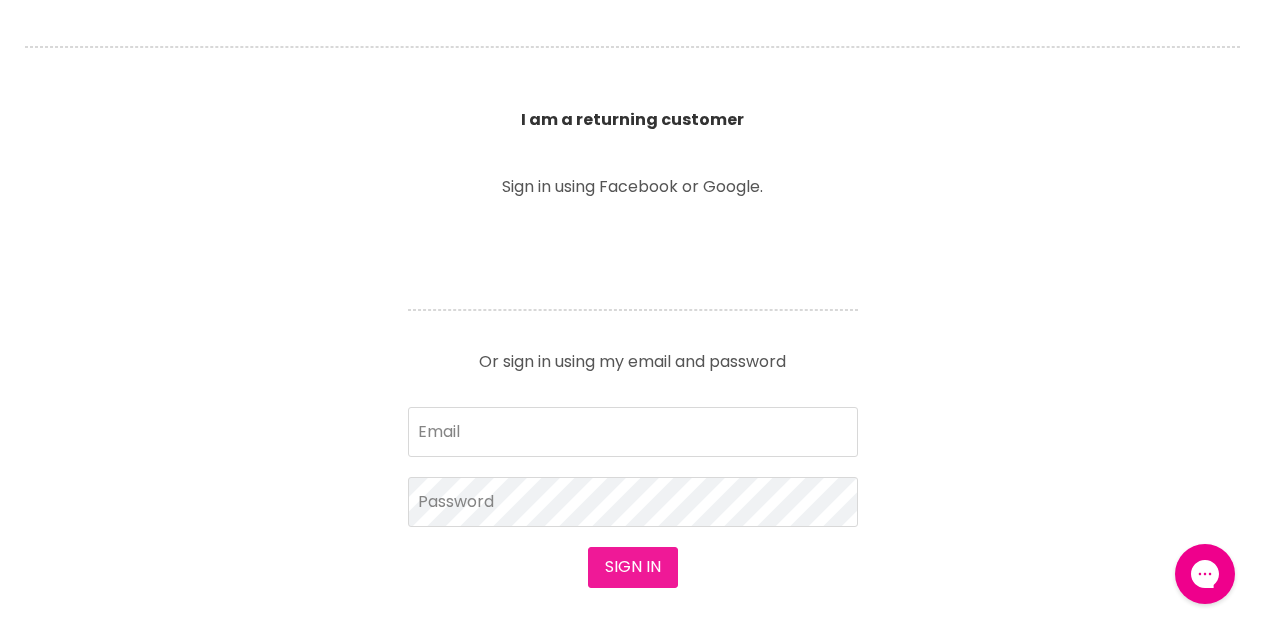 click on "Sign in" at bounding box center [633, 567] 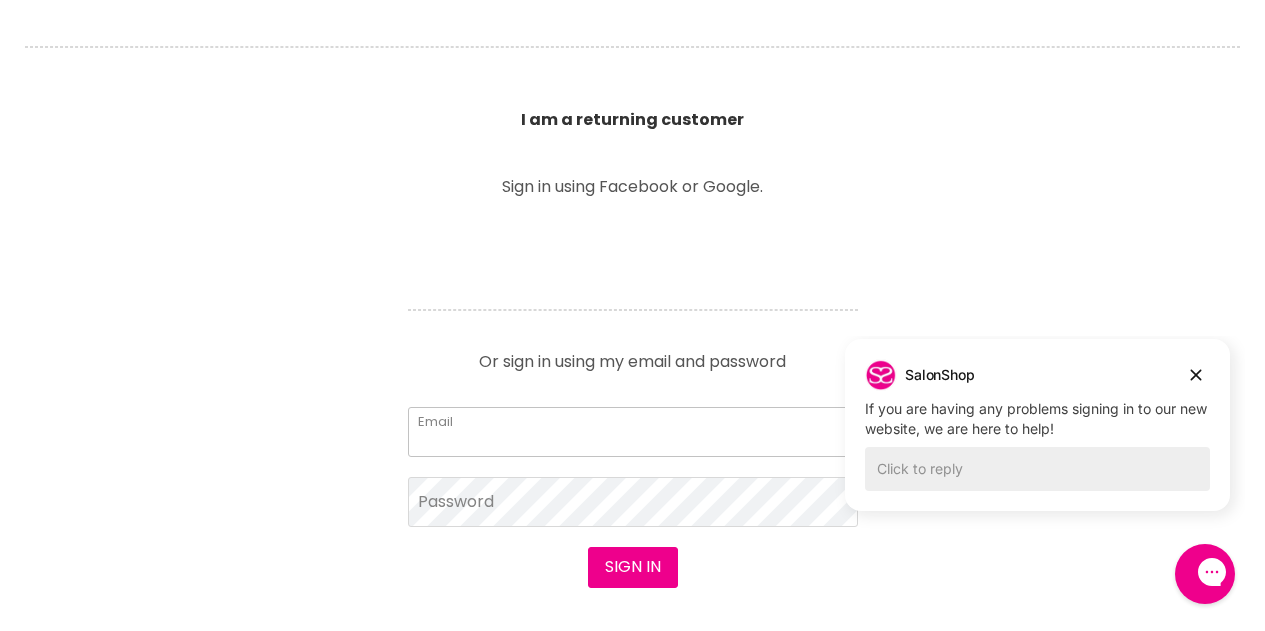 click on "Email" at bounding box center (633, 432) 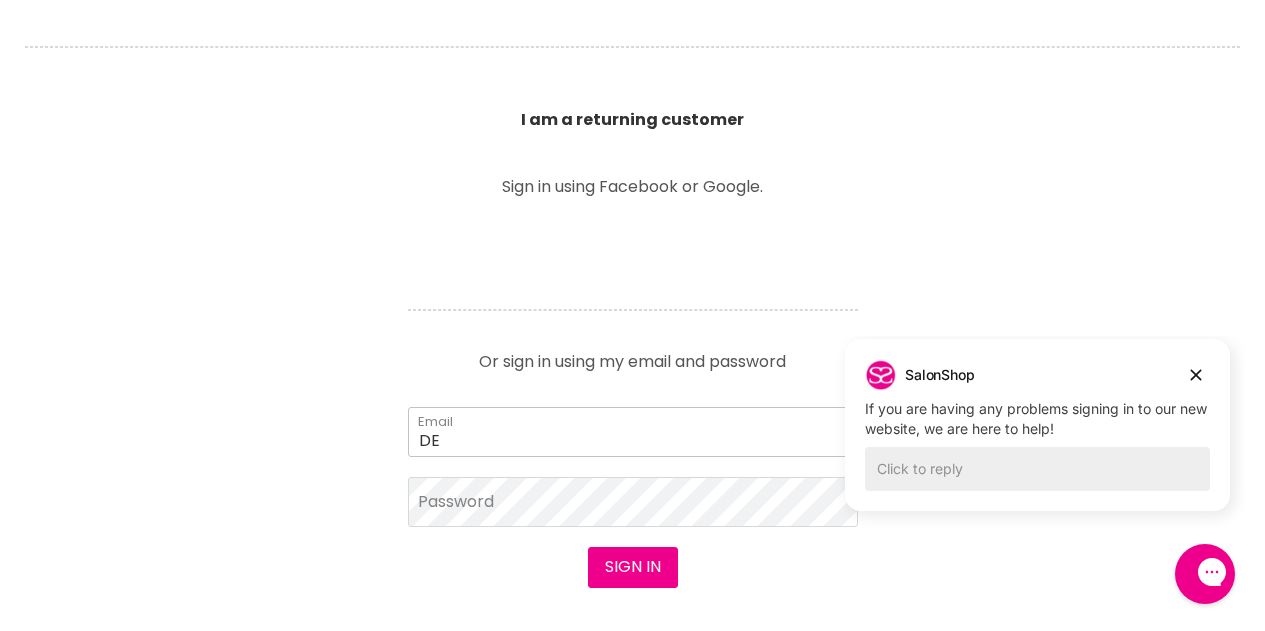 type on "dejana.zoric1996@hotmail.com" 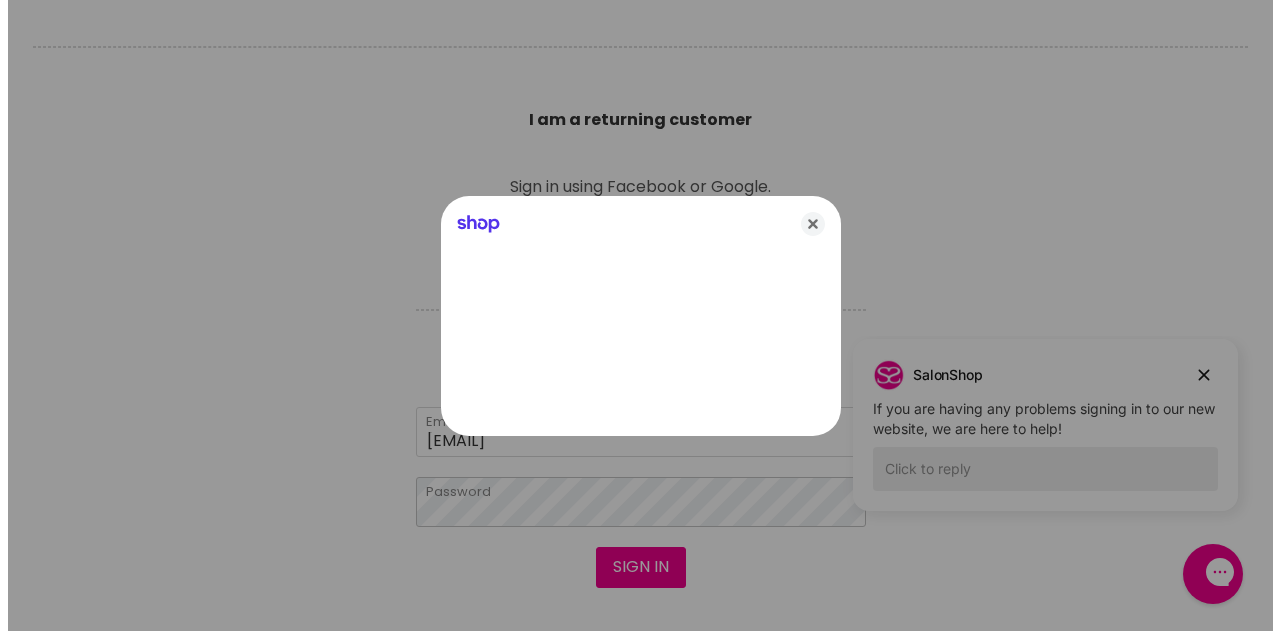 scroll, scrollTop: 690, scrollLeft: 0, axis: vertical 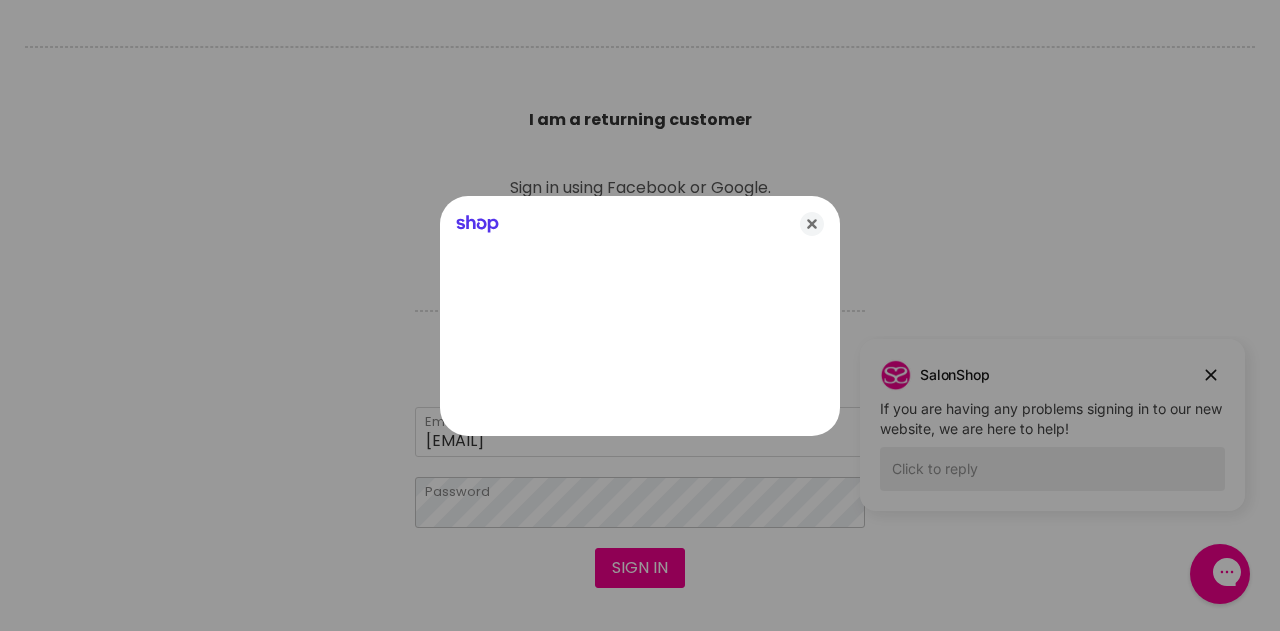 click on "Skip to content
HAIR & BEAUTY TRADE SUPPLY   |    GET TRADE ACCESS
HAIR & BEAUTY TRADE SUPPLY   |    GET TRADE ACCESS
Menu
Cancel" at bounding box center (640, 825) 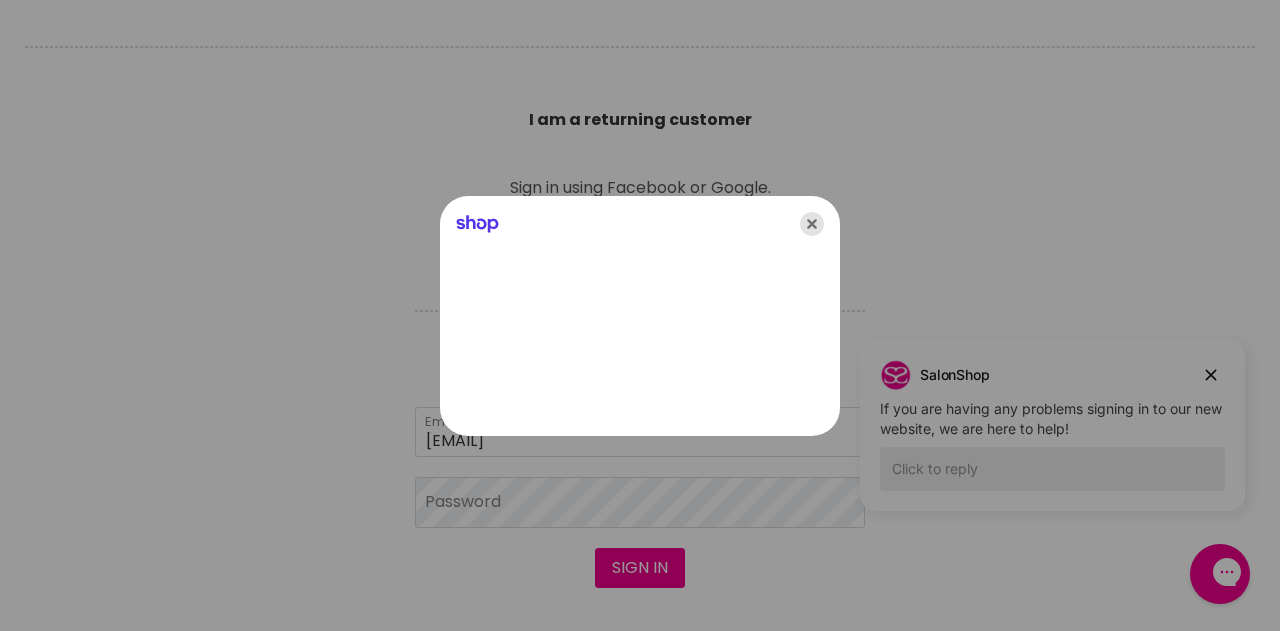 click 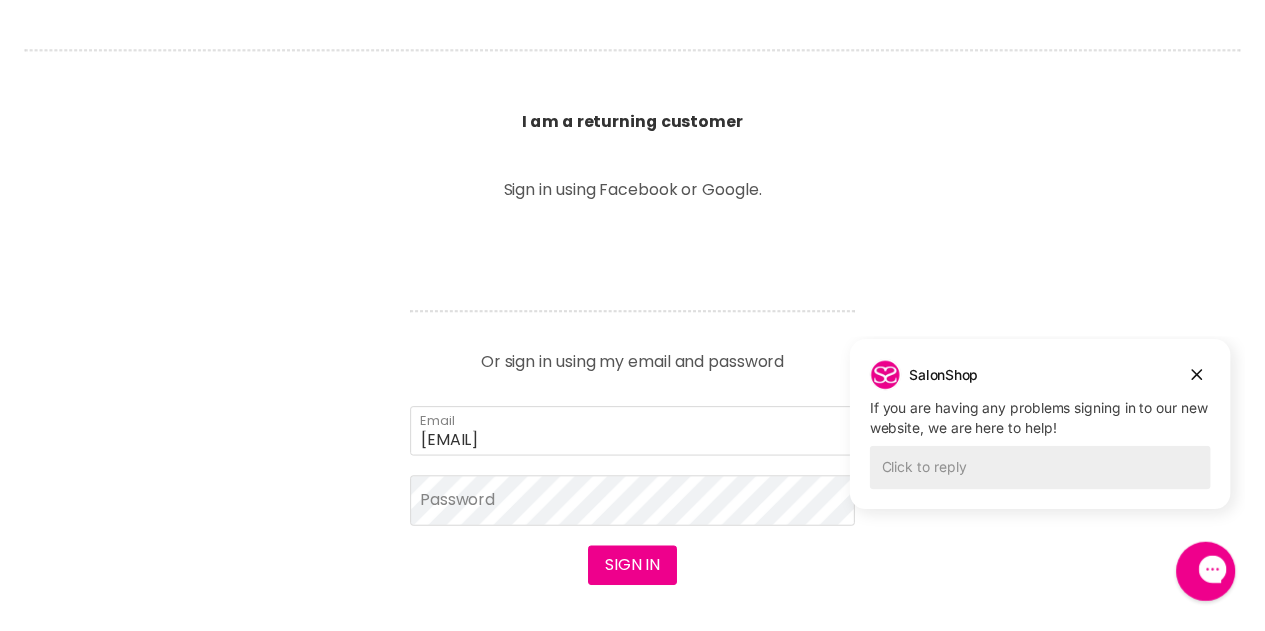 scroll, scrollTop: 689, scrollLeft: 0, axis: vertical 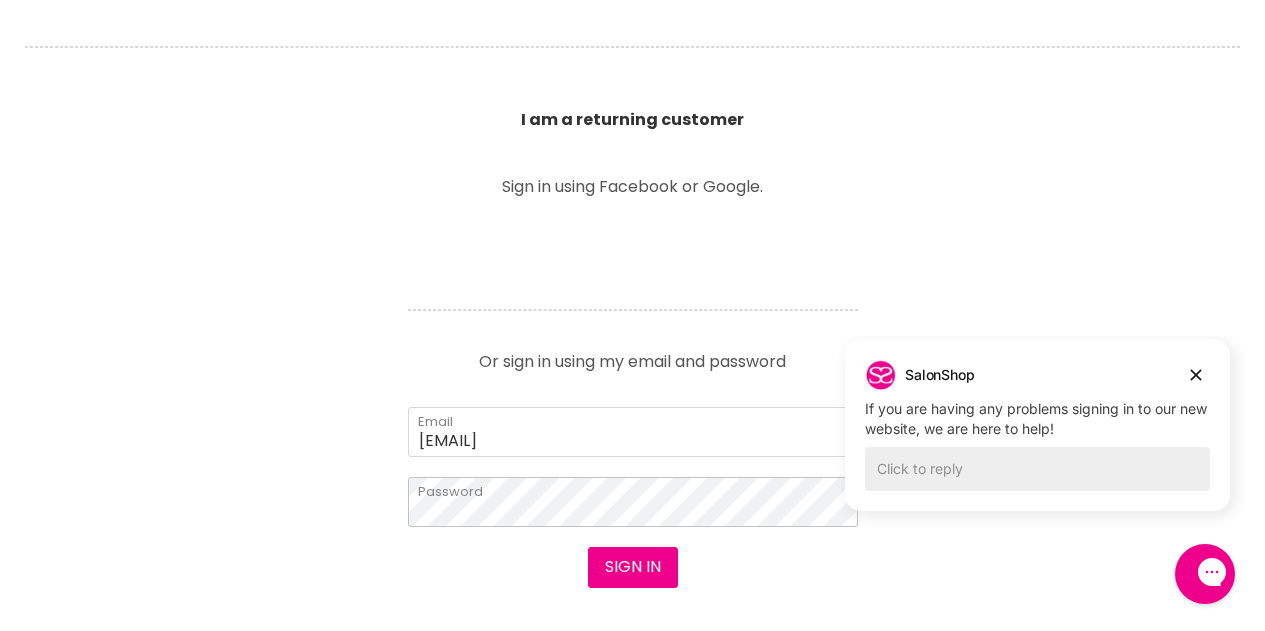 click on "Sign in" at bounding box center [633, 567] 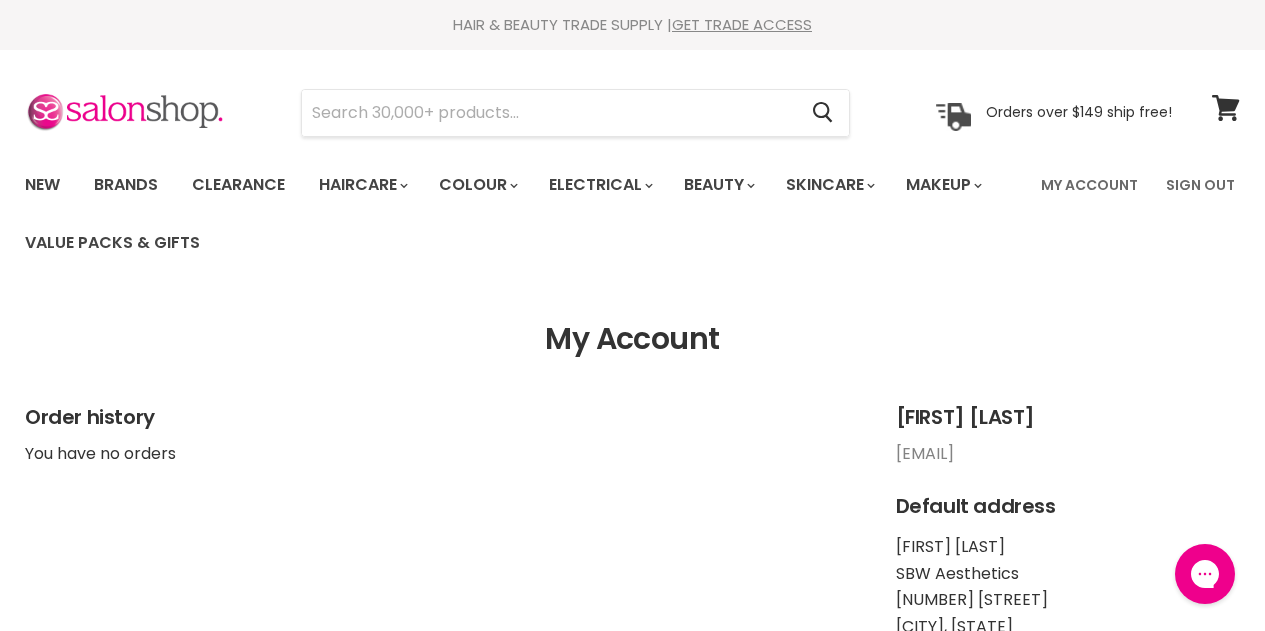 scroll, scrollTop: 0, scrollLeft: 0, axis: both 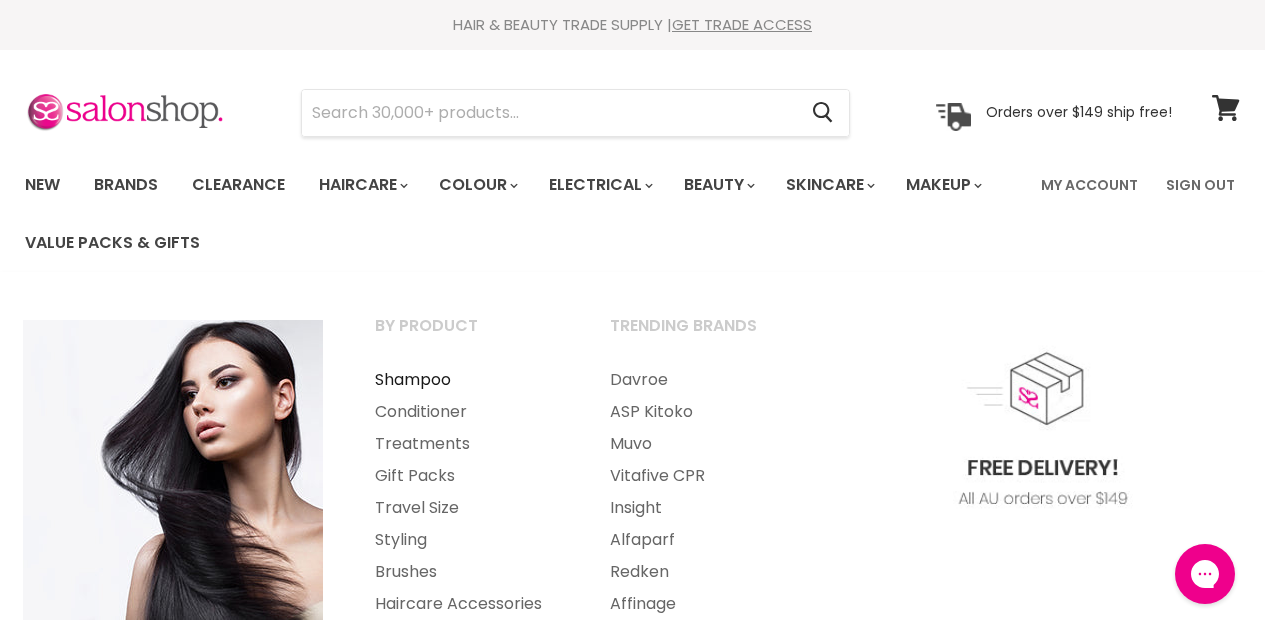 click on "Shampoo" at bounding box center (465, 380) 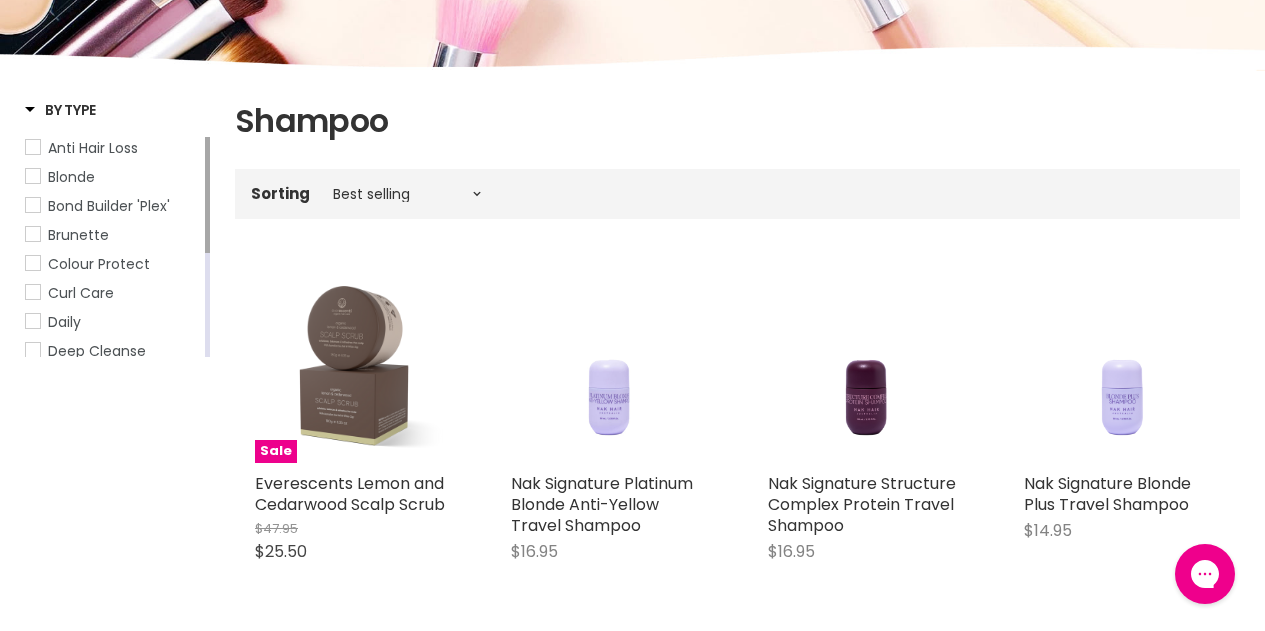 scroll, scrollTop: 0, scrollLeft: 0, axis: both 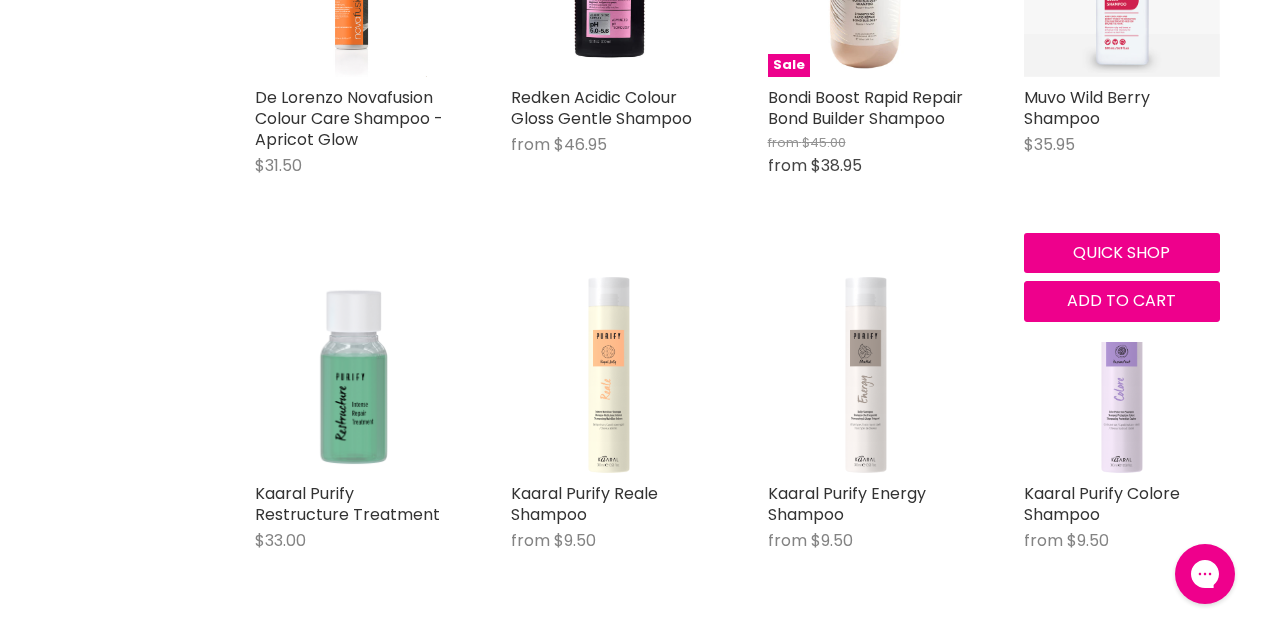 click at bounding box center [1122, -21] 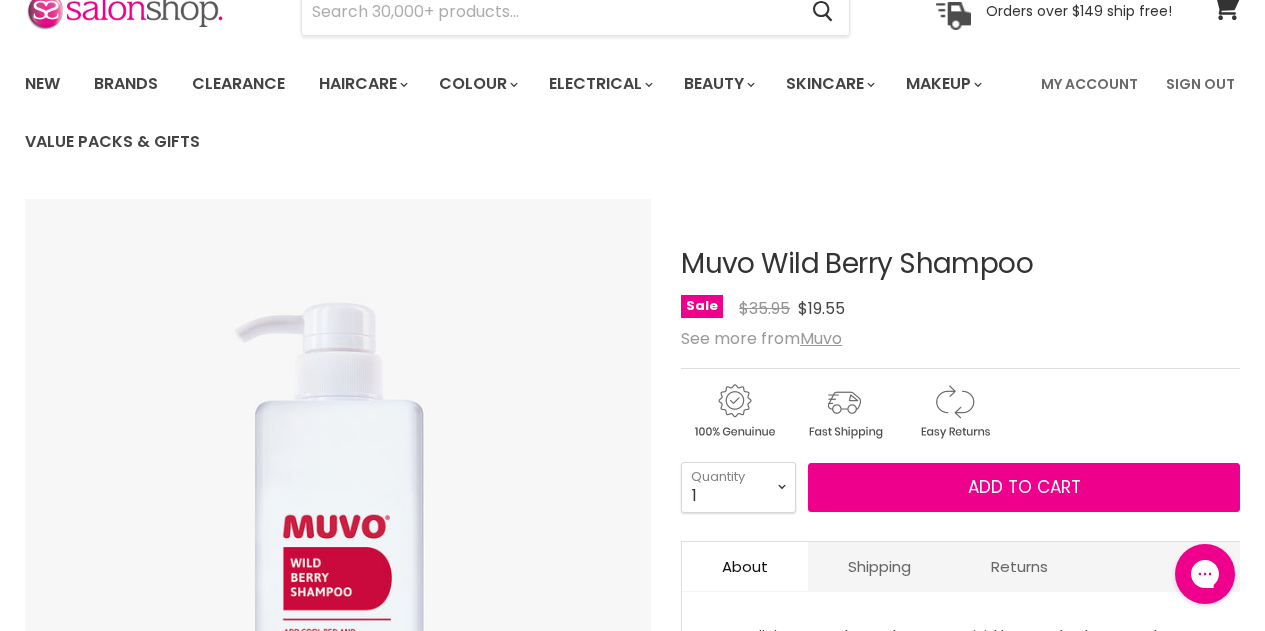 scroll, scrollTop: 0, scrollLeft: 0, axis: both 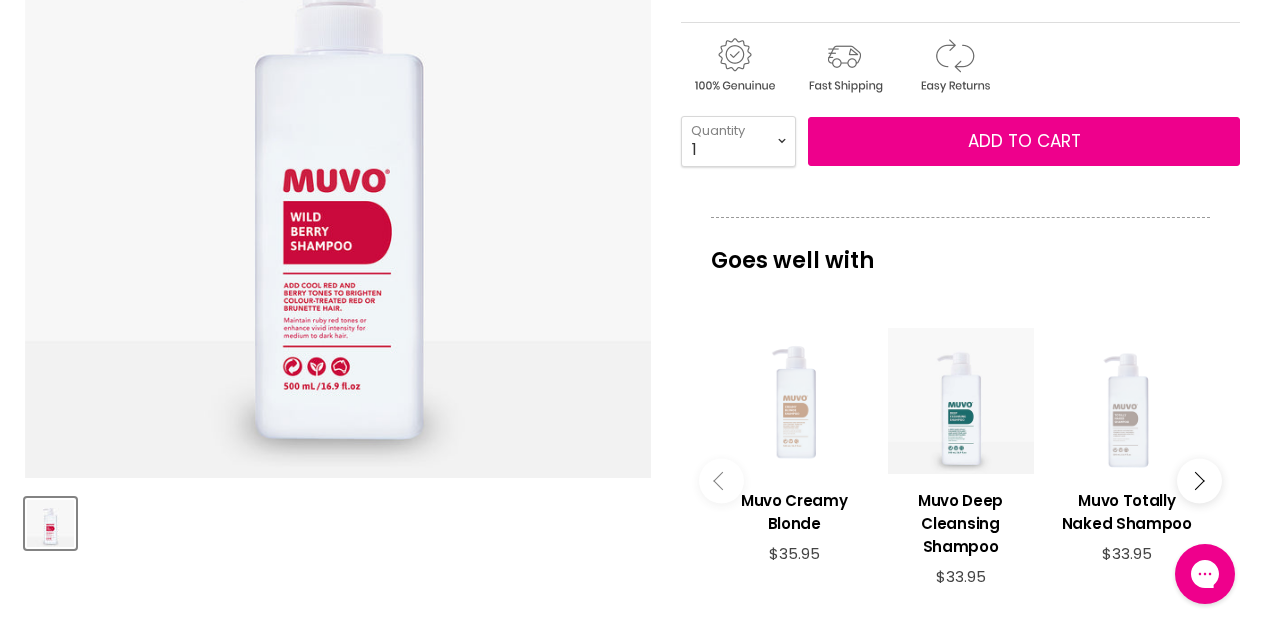 click at bounding box center (960, 401) 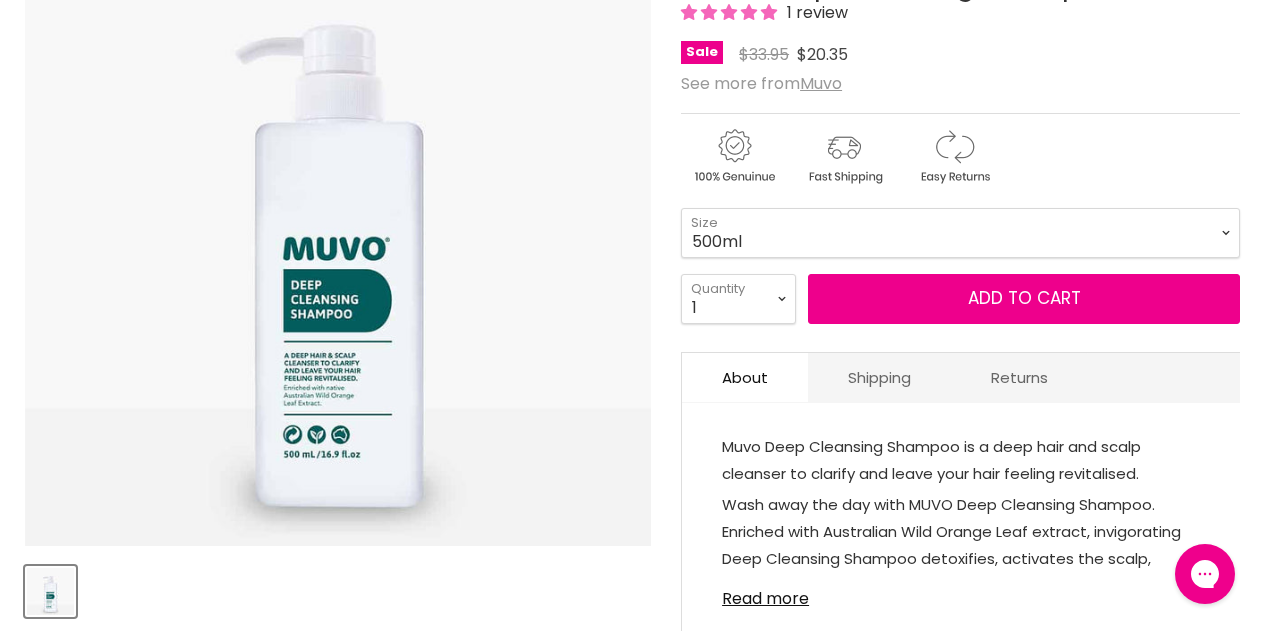 scroll, scrollTop: 0, scrollLeft: 0, axis: both 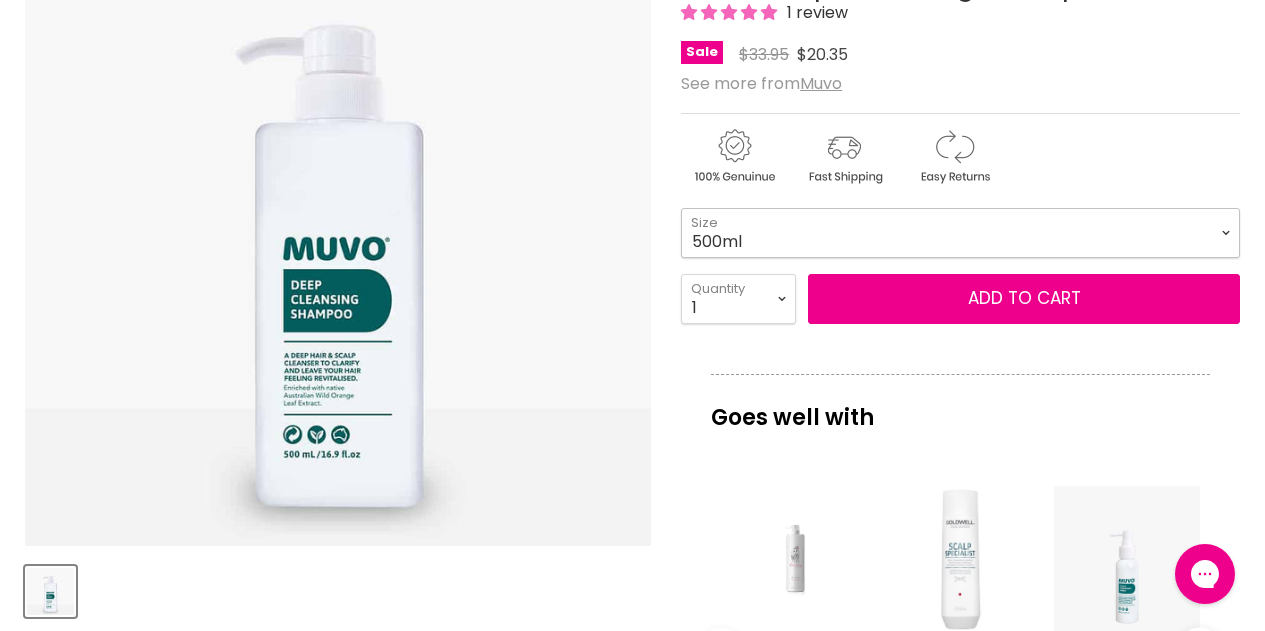 click on "500ml
1 Litre" at bounding box center (960, 233) 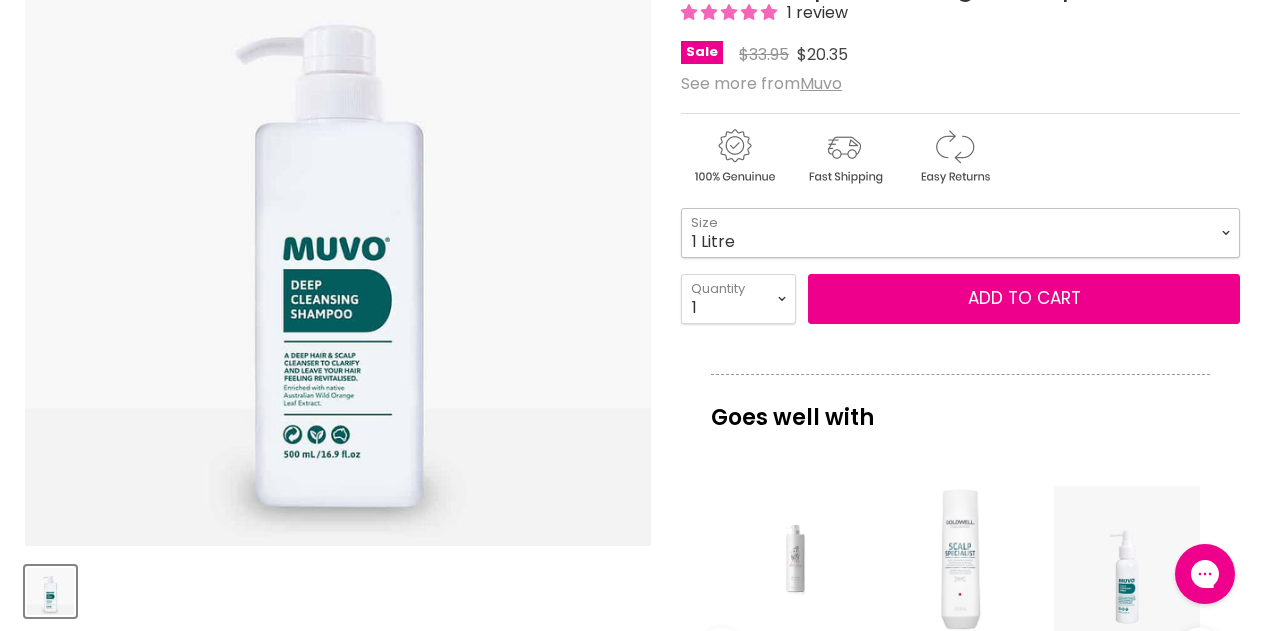 click on "500ml
1 Litre" at bounding box center [960, 233] 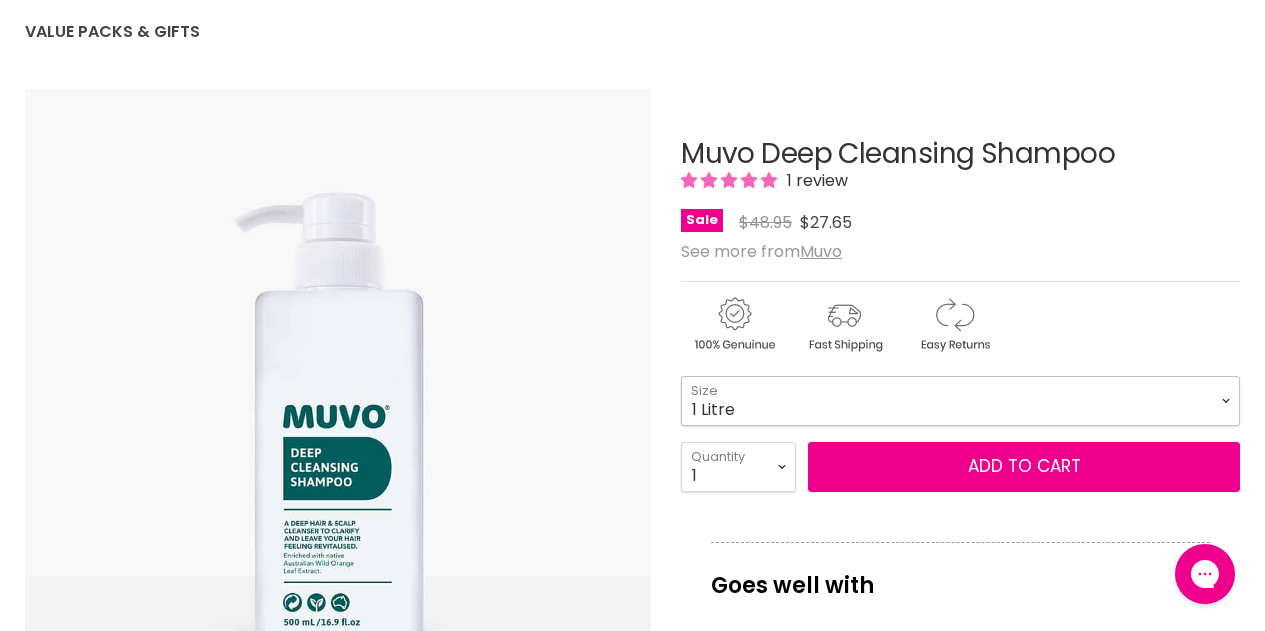 scroll, scrollTop: 41, scrollLeft: 0, axis: vertical 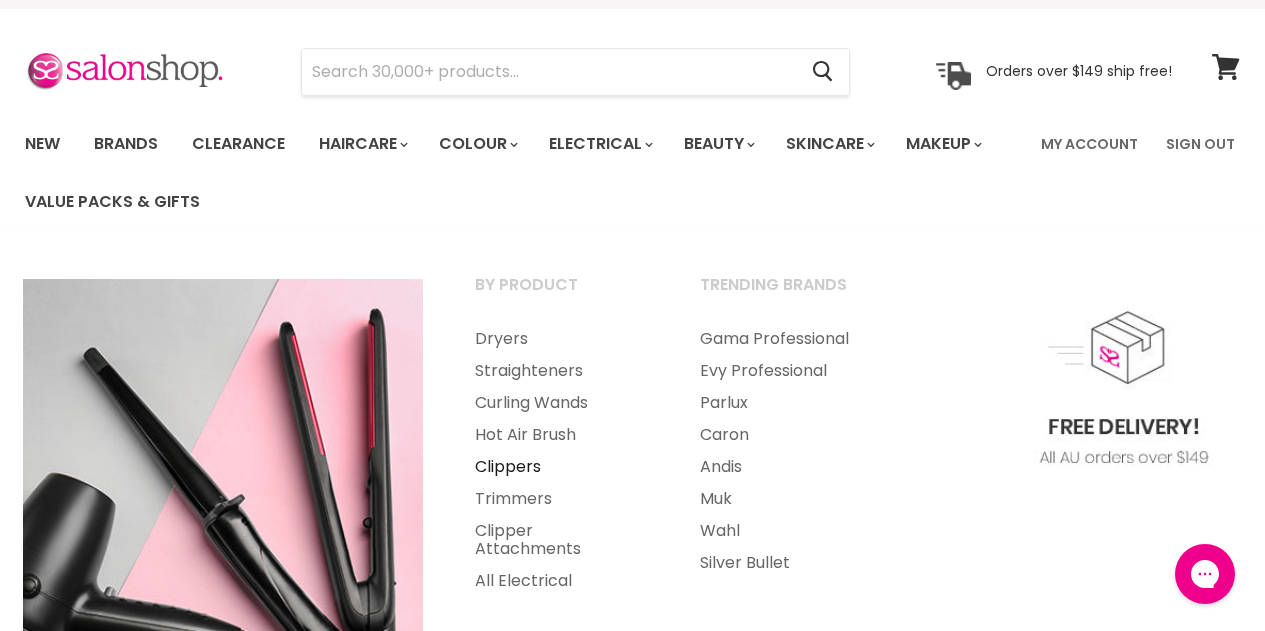 click on "Clippers" at bounding box center (560, 467) 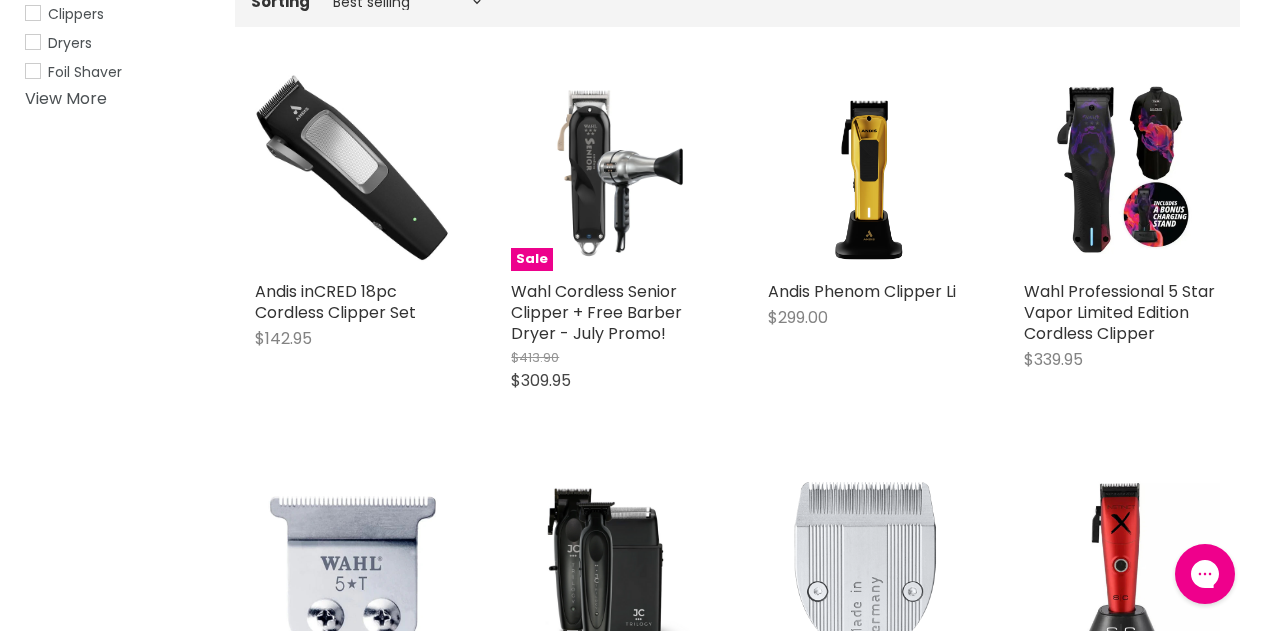 scroll, scrollTop: 614, scrollLeft: 0, axis: vertical 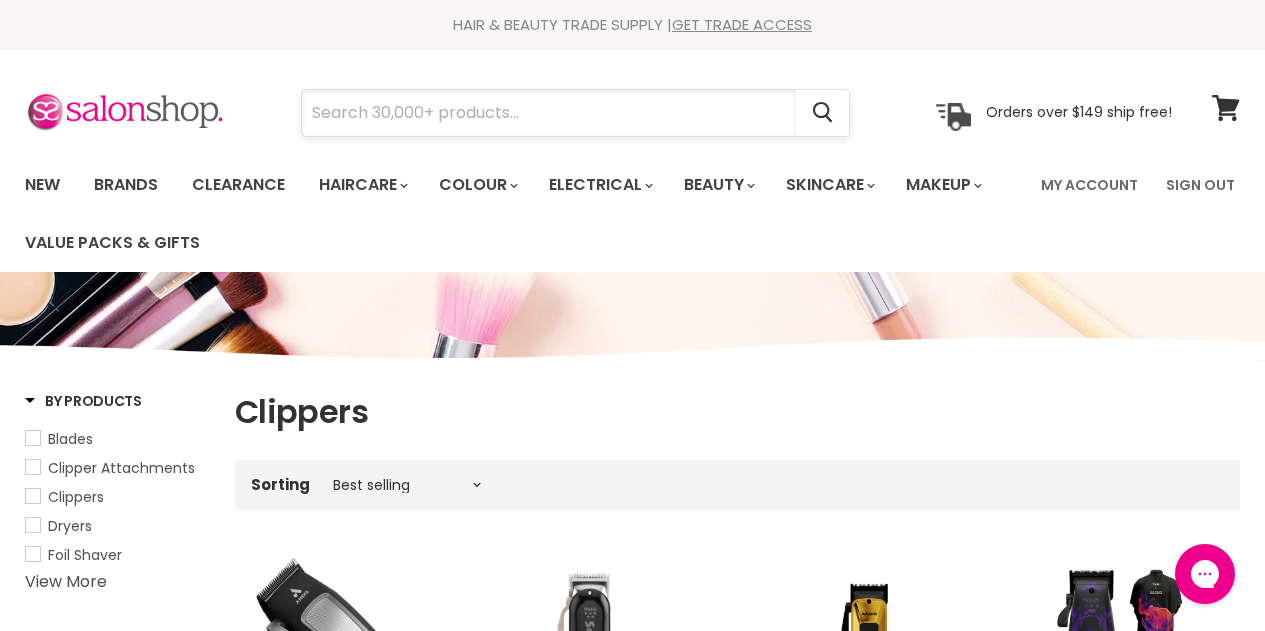click at bounding box center [549, 113] 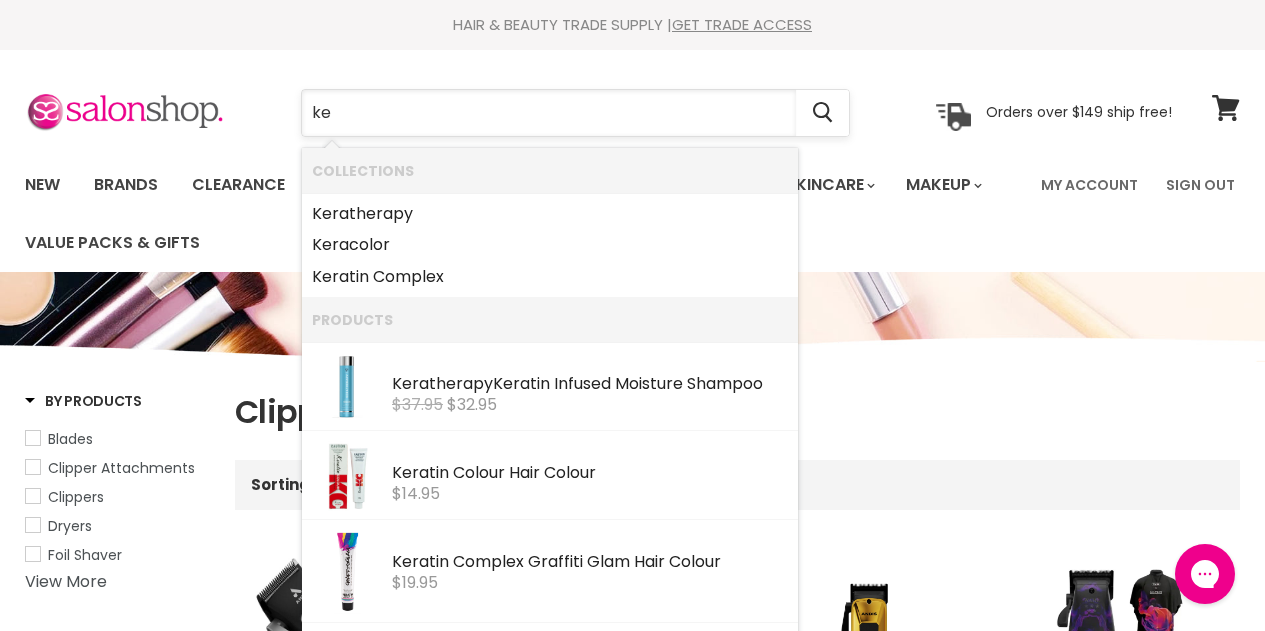 type on "k" 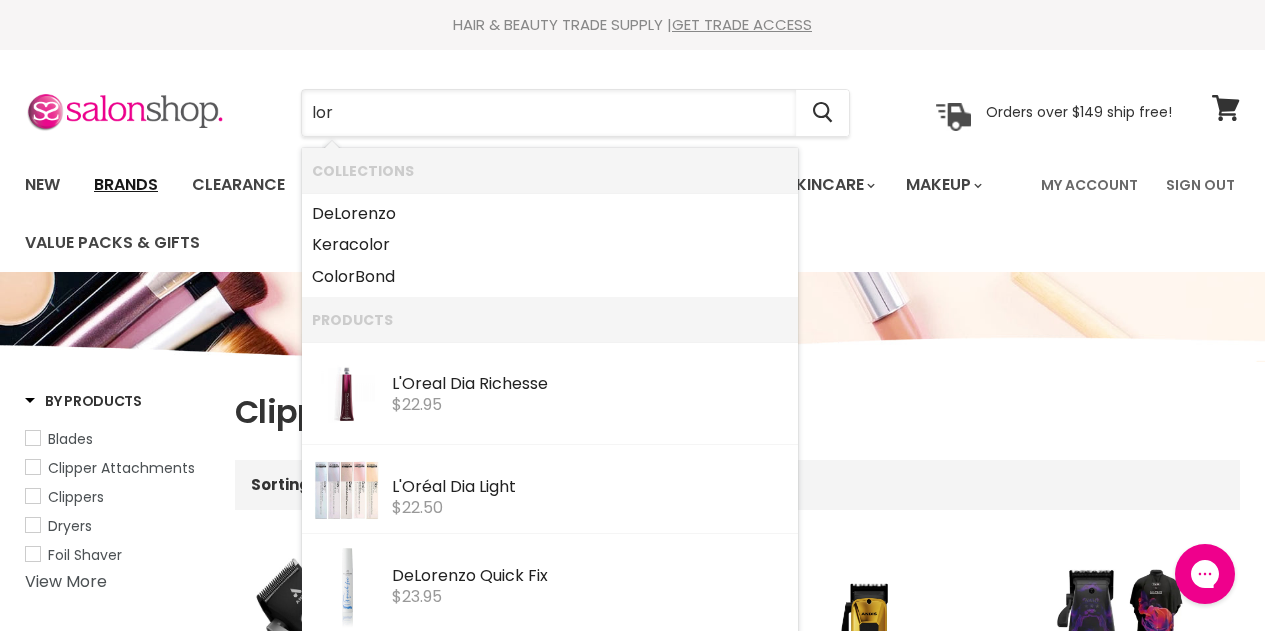 type on "lor" 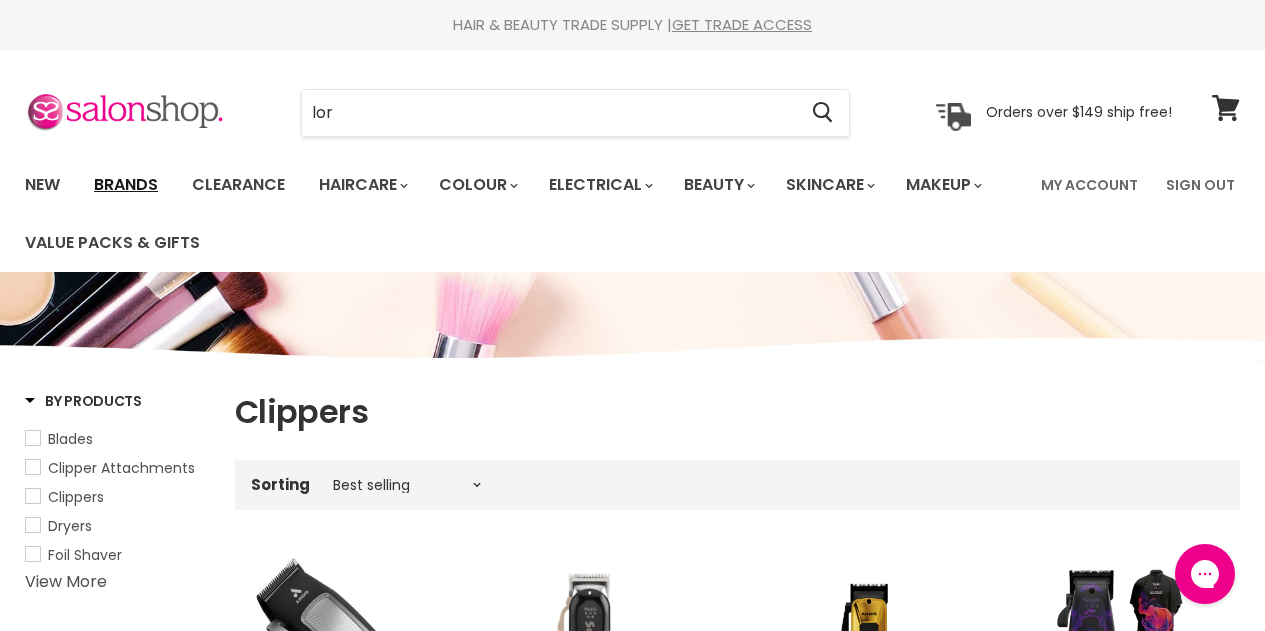 click on "Brands" at bounding box center (126, 185) 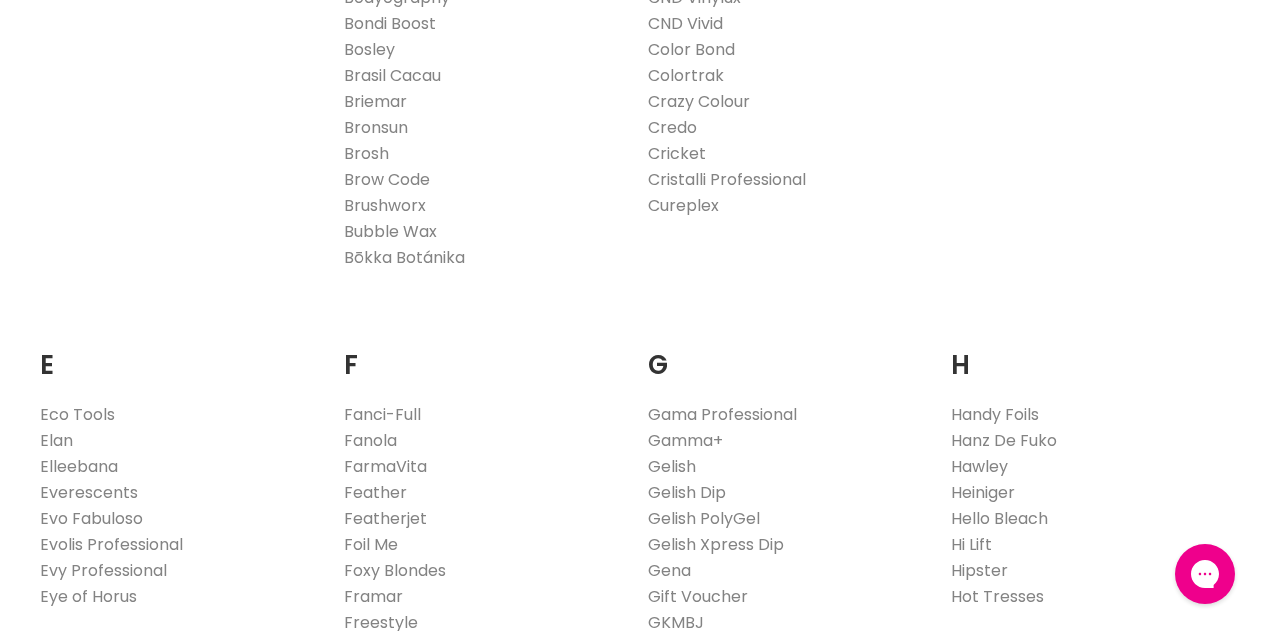 scroll, scrollTop: 0, scrollLeft: 0, axis: both 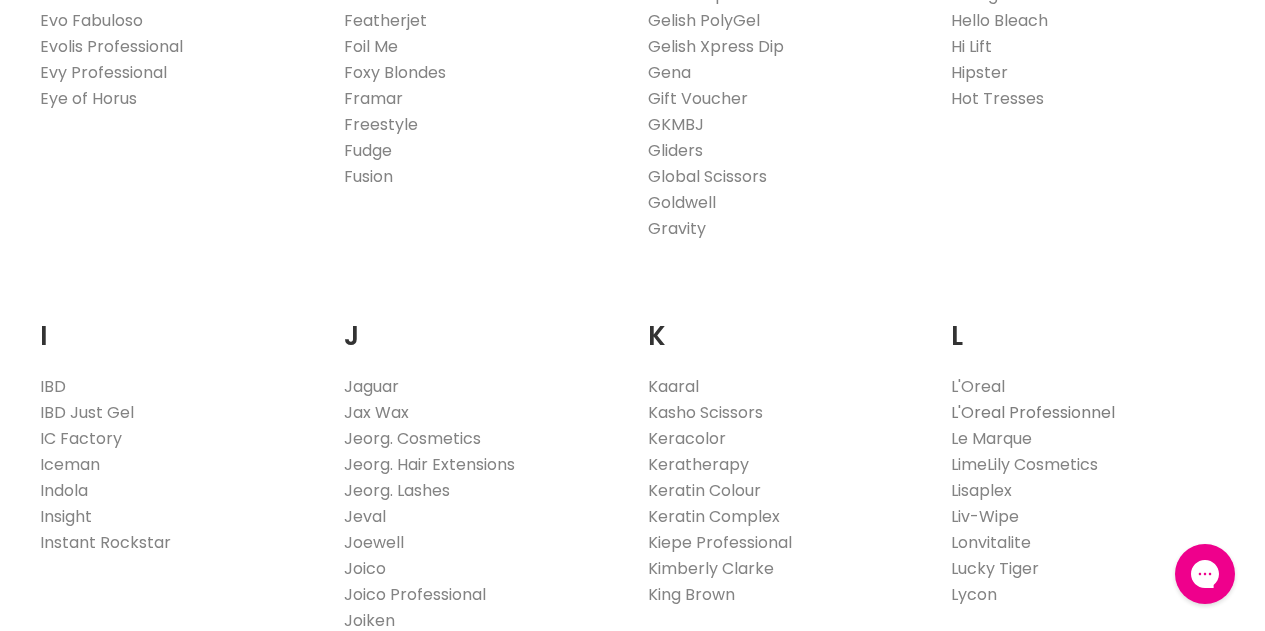 click on "L'Oreal Professionnel" at bounding box center [1033, 412] 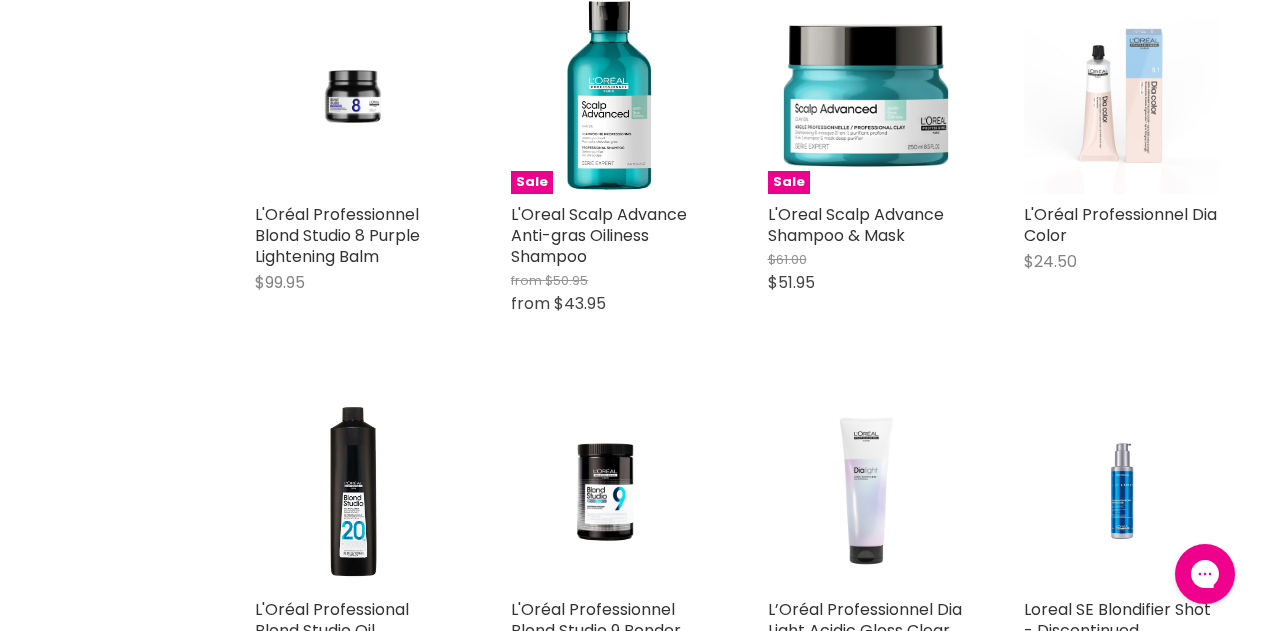 scroll, scrollTop: 0, scrollLeft: 0, axis: both 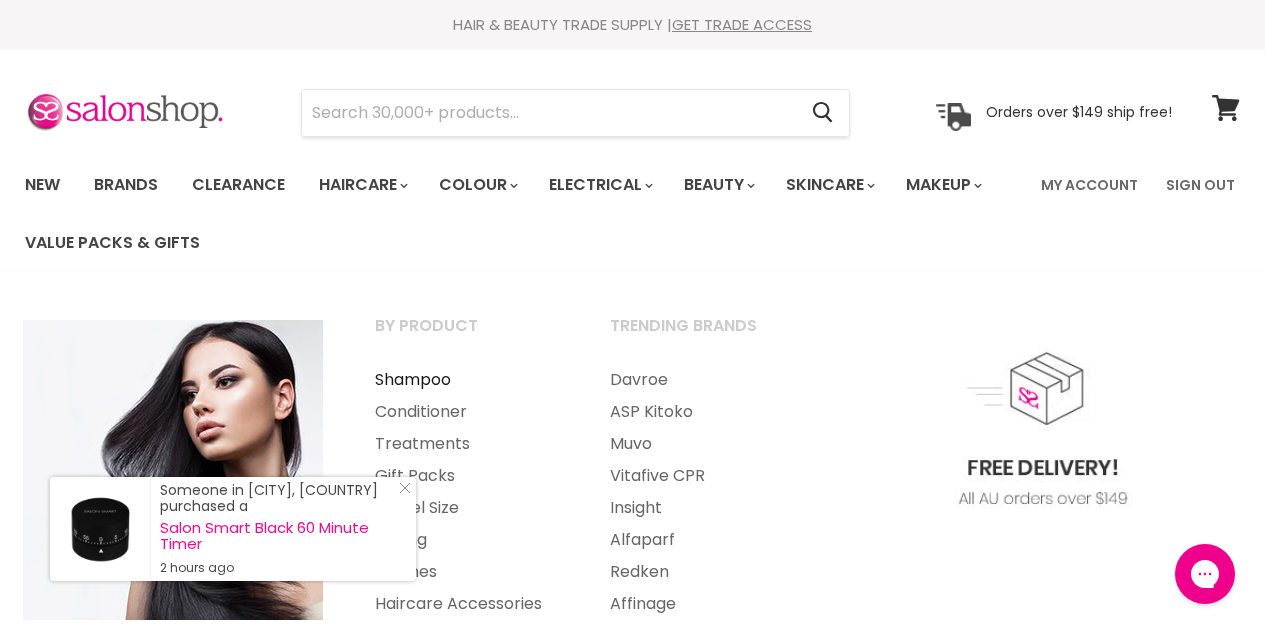 click on "Shampoo" at bounding box center [465, 380] 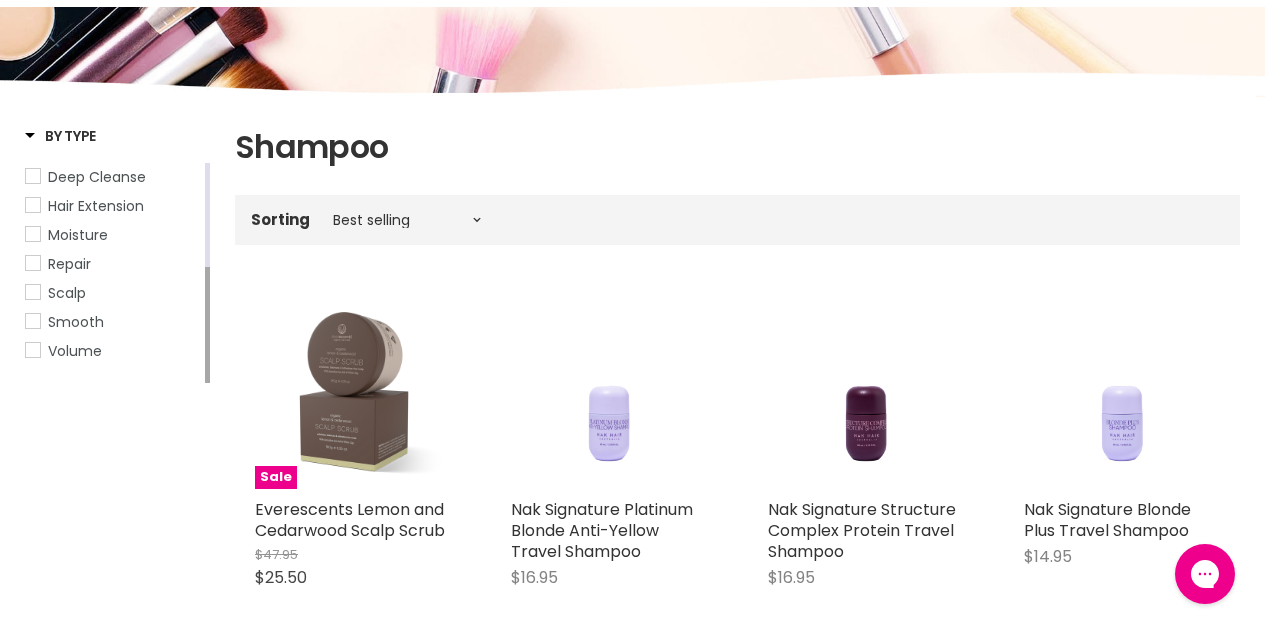 scroll, scrollTop: 0, scrollLeft: 0, axis: both 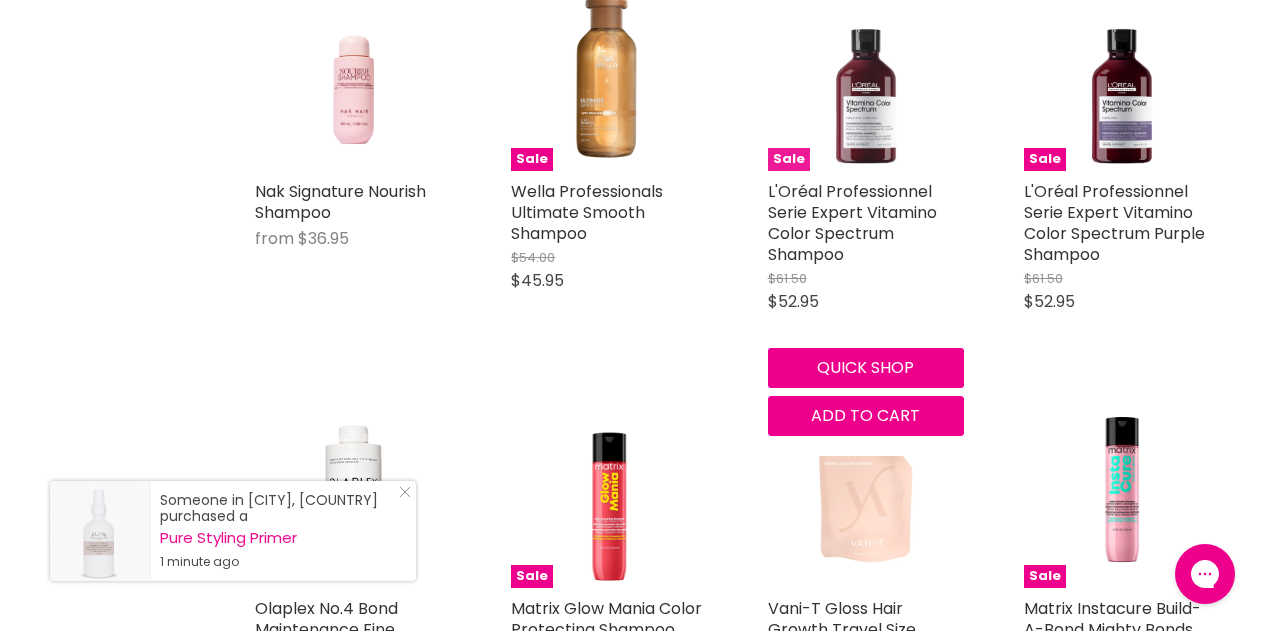 click at bounding box center [866, 72] 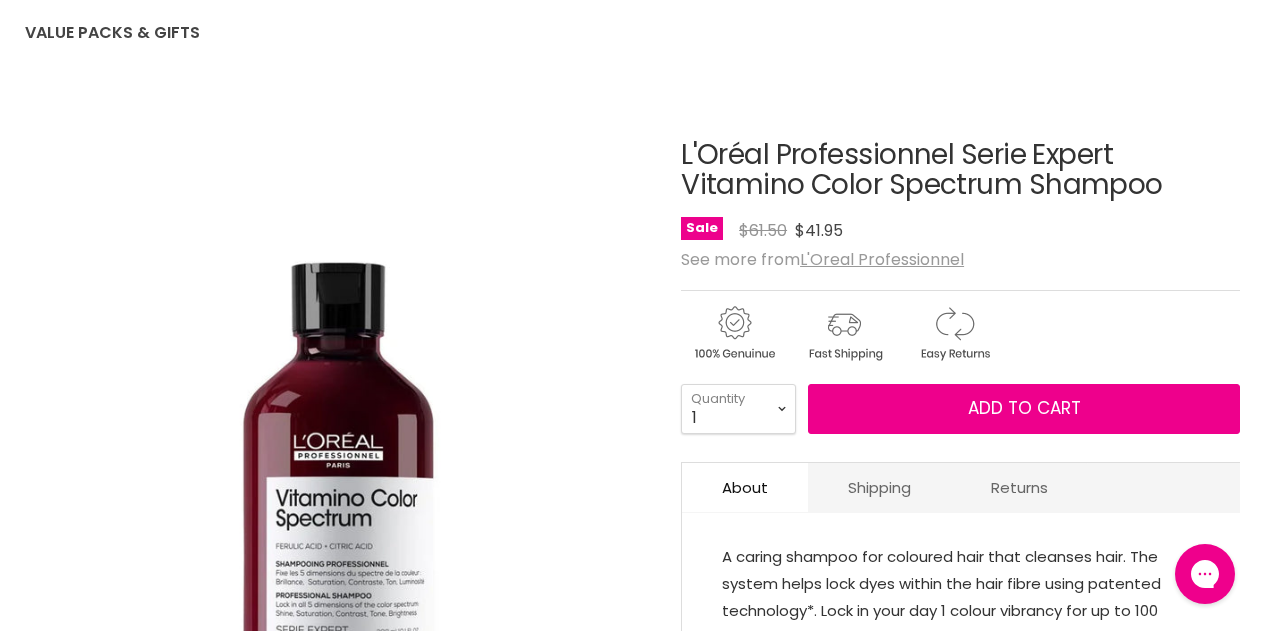 scroll, scrollTop: 0, scrollLeft: 0, axis: both 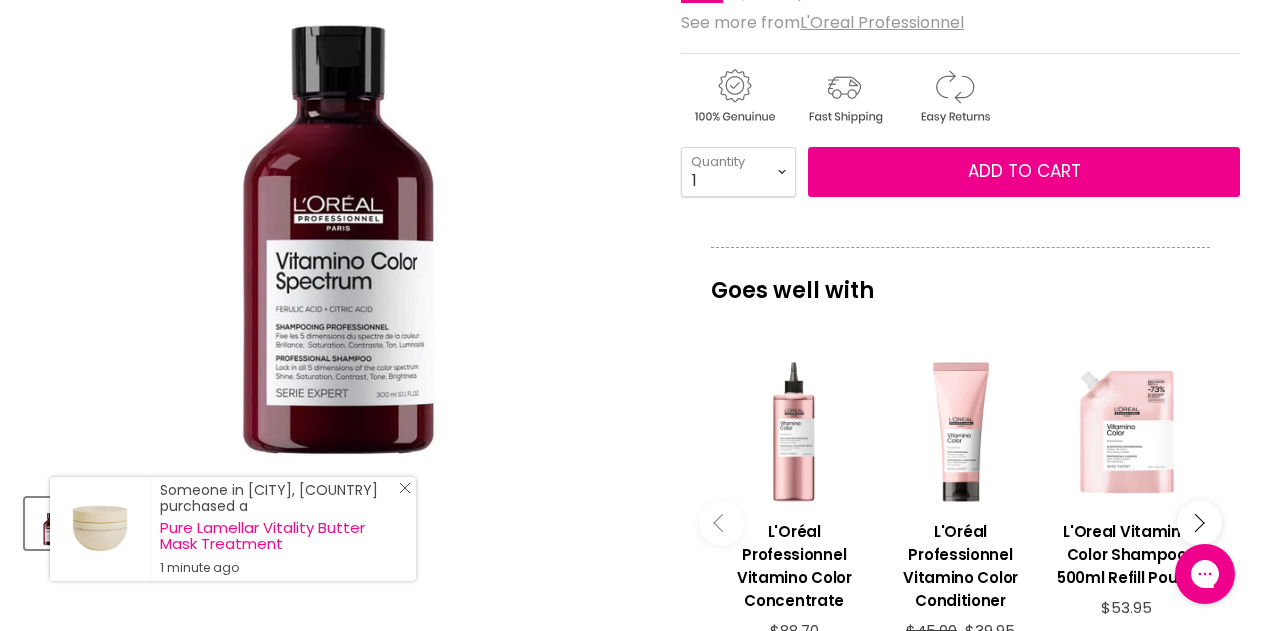 click on "Close Icon" 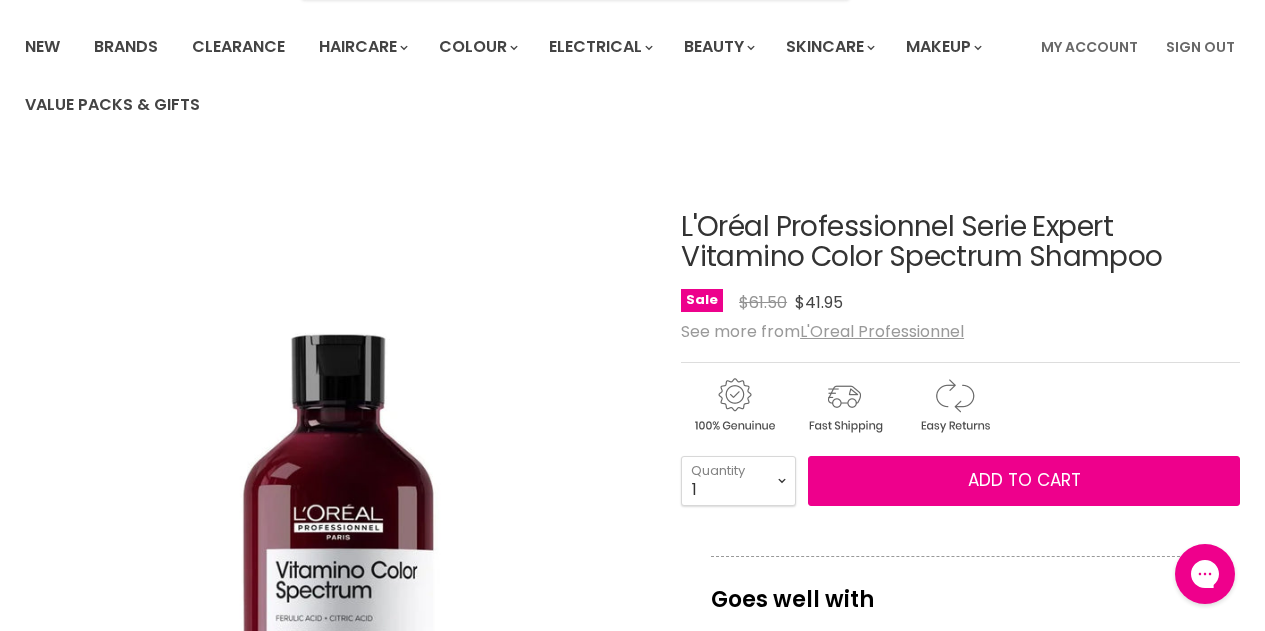 scroll, scrollTop: 0, scrollLeft: 0, axis: both 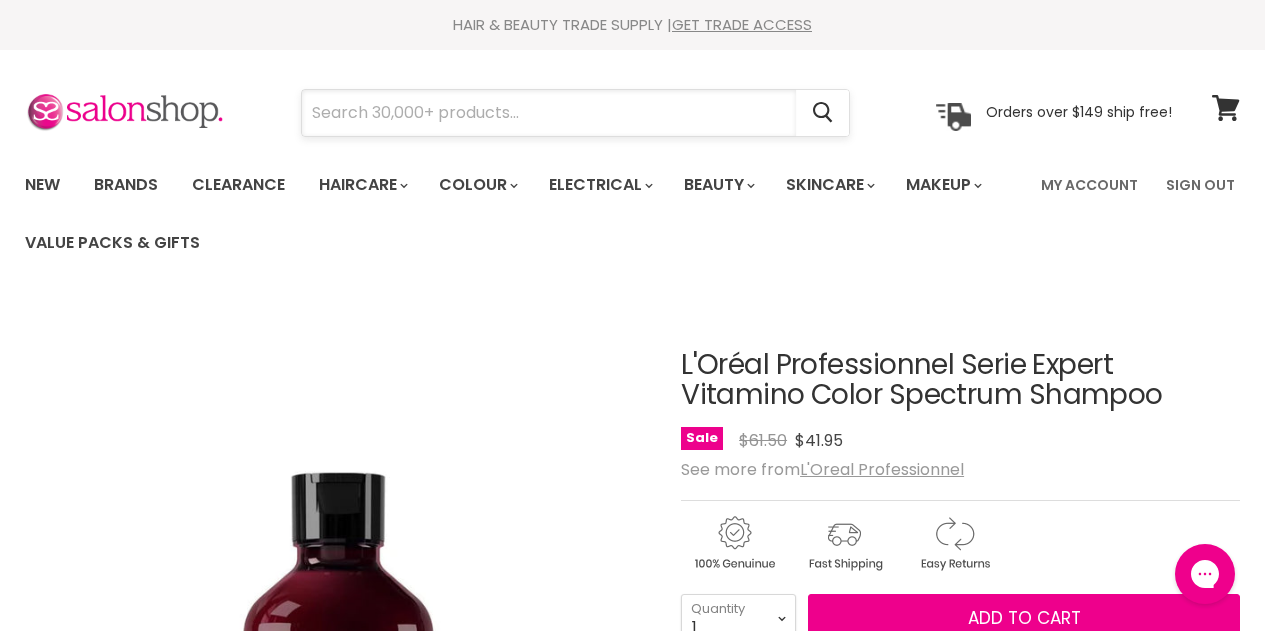 click at bounding box center (549, 113) 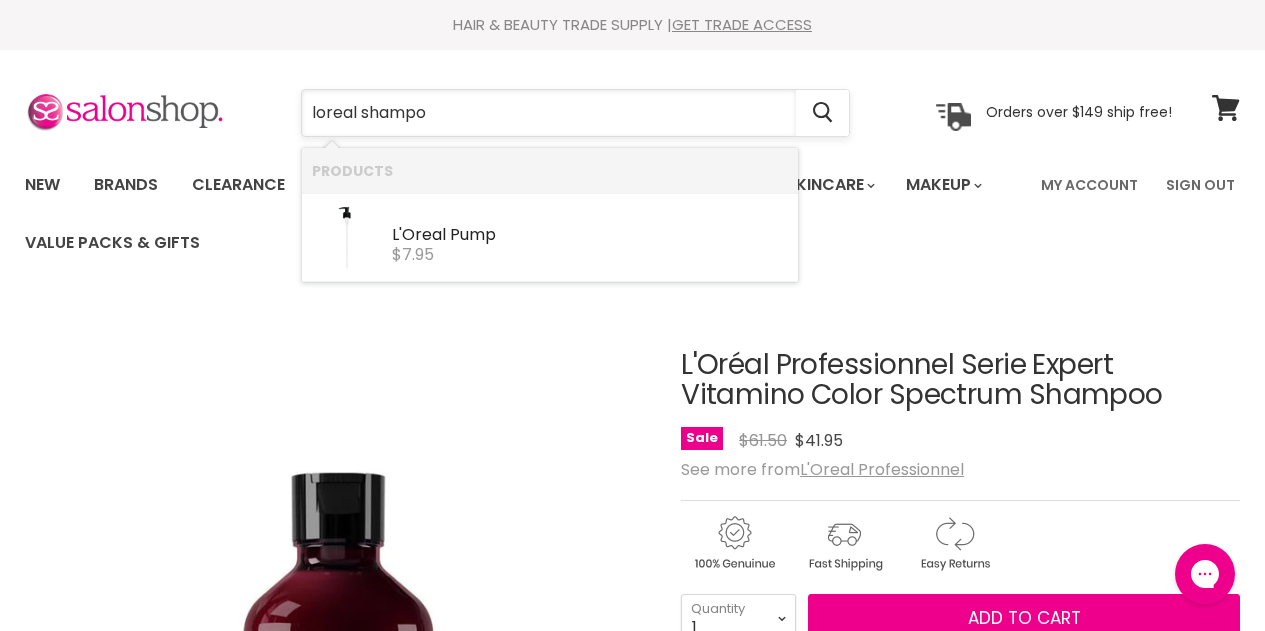 type on "loreal shampoo" 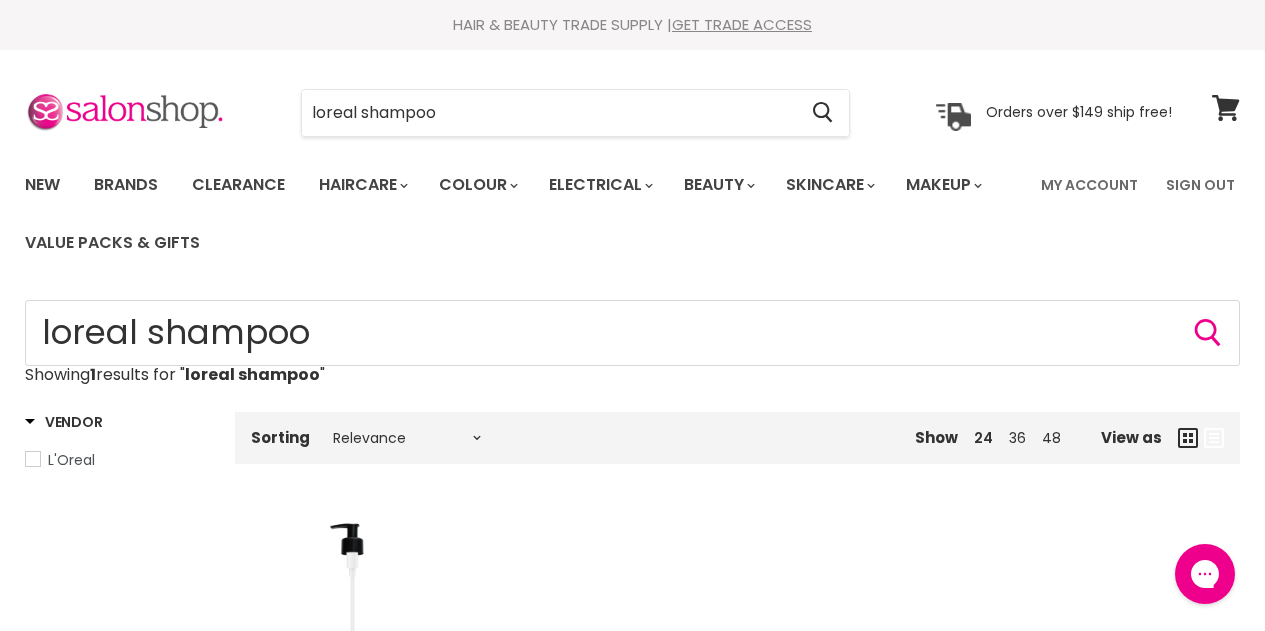 scroll, scrollTop: 0, scrollLeft: 0, axis: both 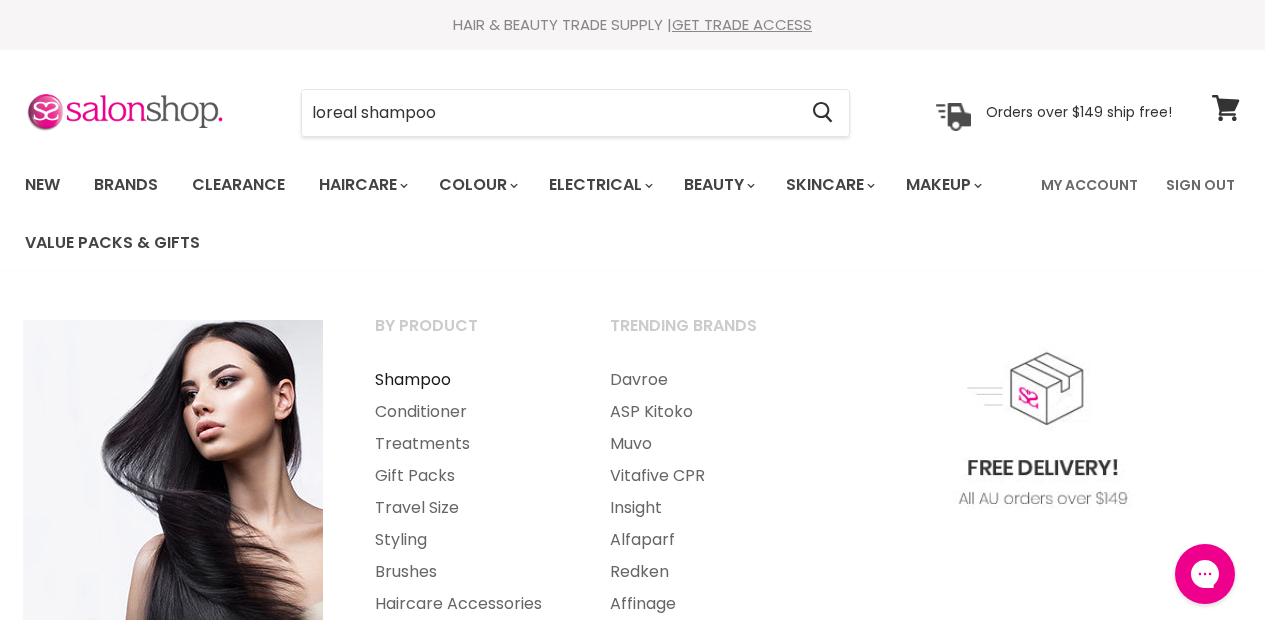 click on "Shampoo" at bounding box center (465, 380) 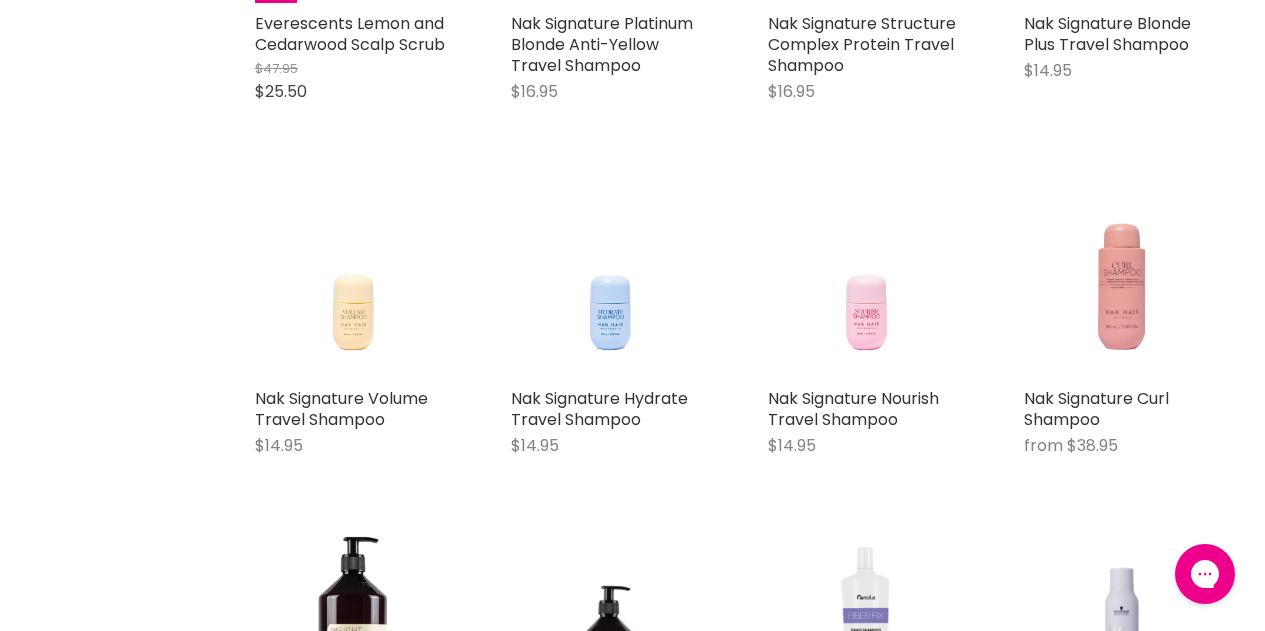scroll, scrollTop: 0, scrollLeft: 0, axis: both 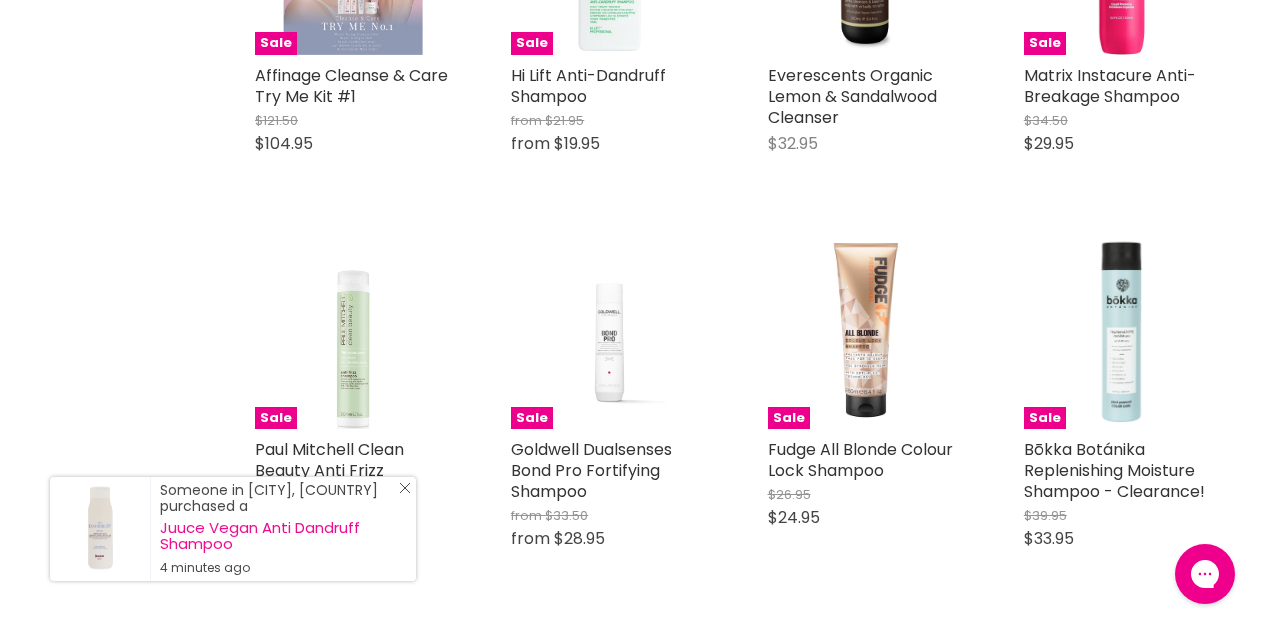 click on "Close Icon" 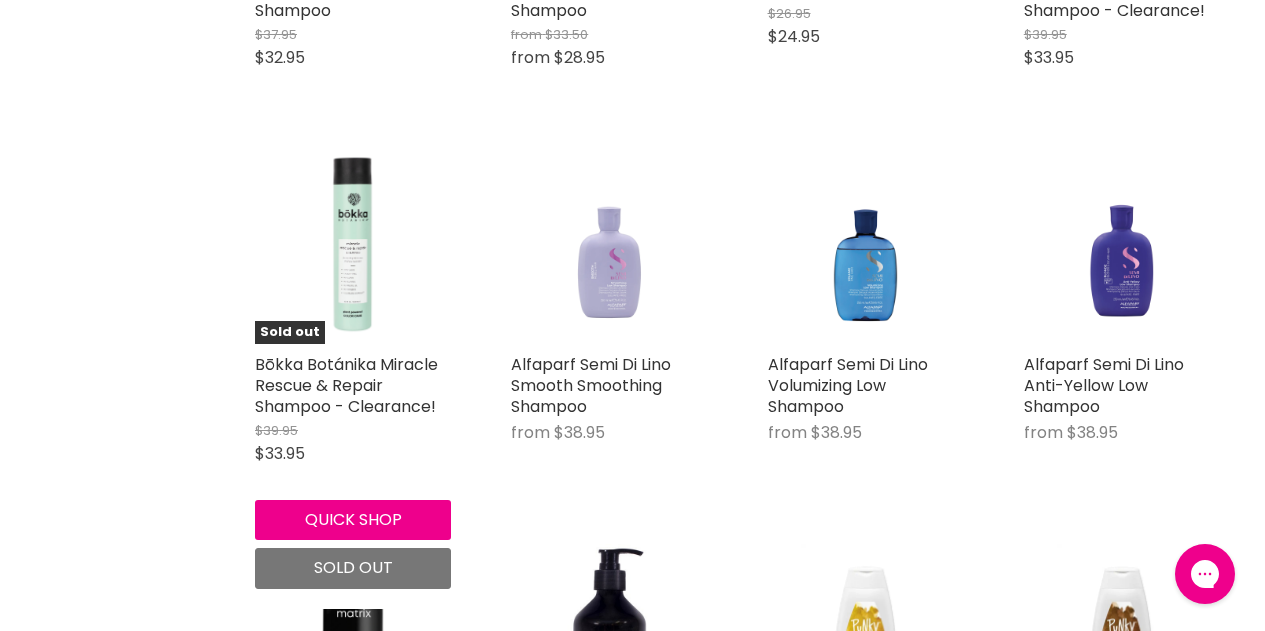 scroll, scrollTop: 22590, scrollLeft: 0, axis: vertical 